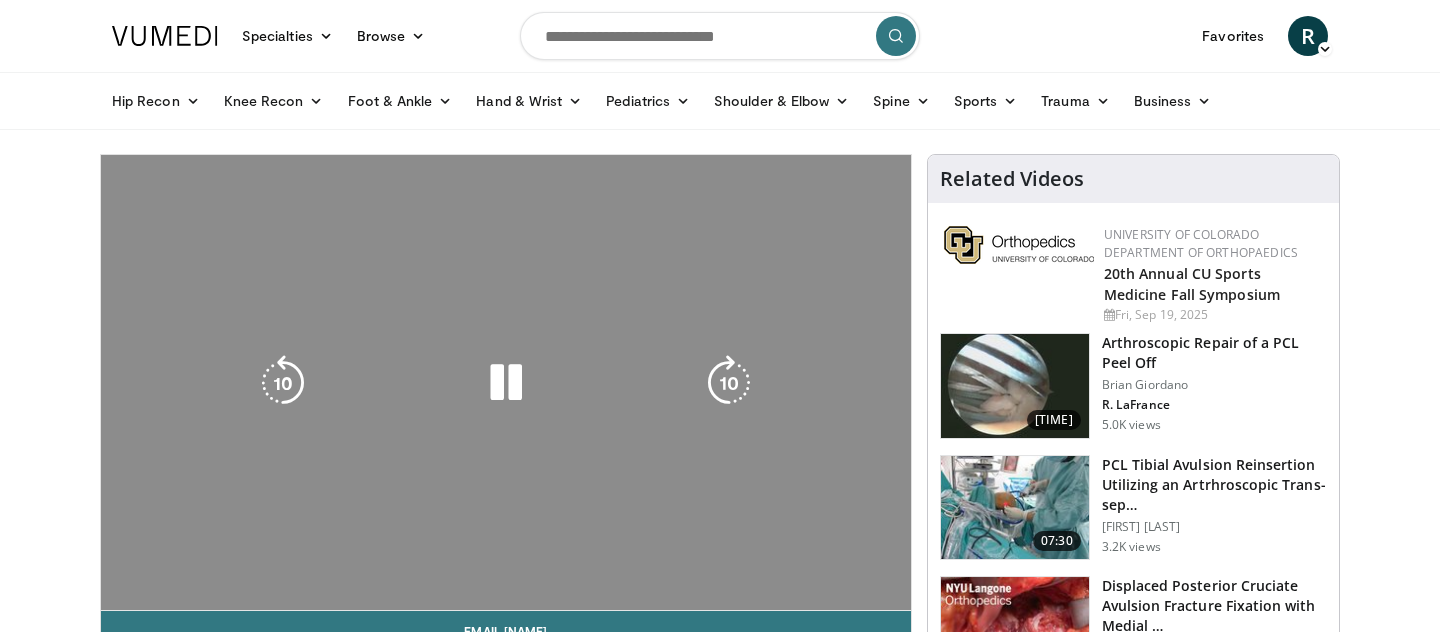 scroll, scrollTop: 0, scrollLeft: 0, axis: both 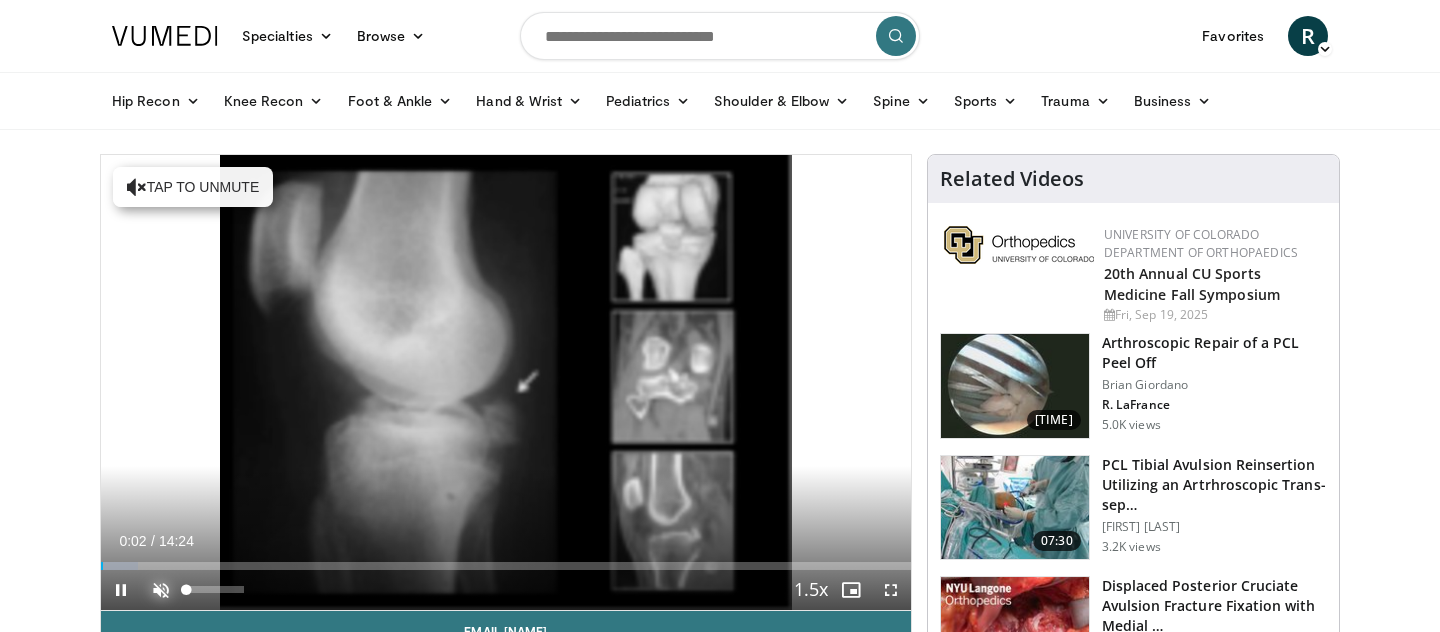 click at bounding box center [161, 590] 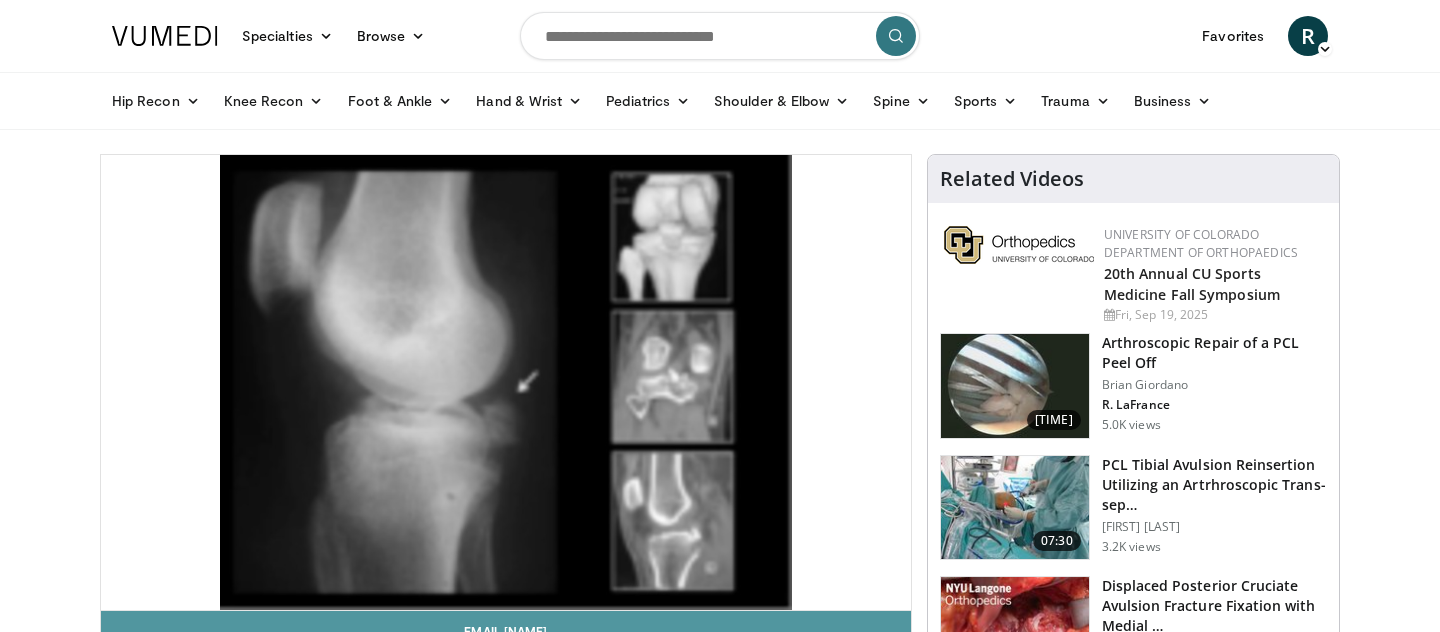 click on "Email
Dinshaw" at bounding box center (506, 631) 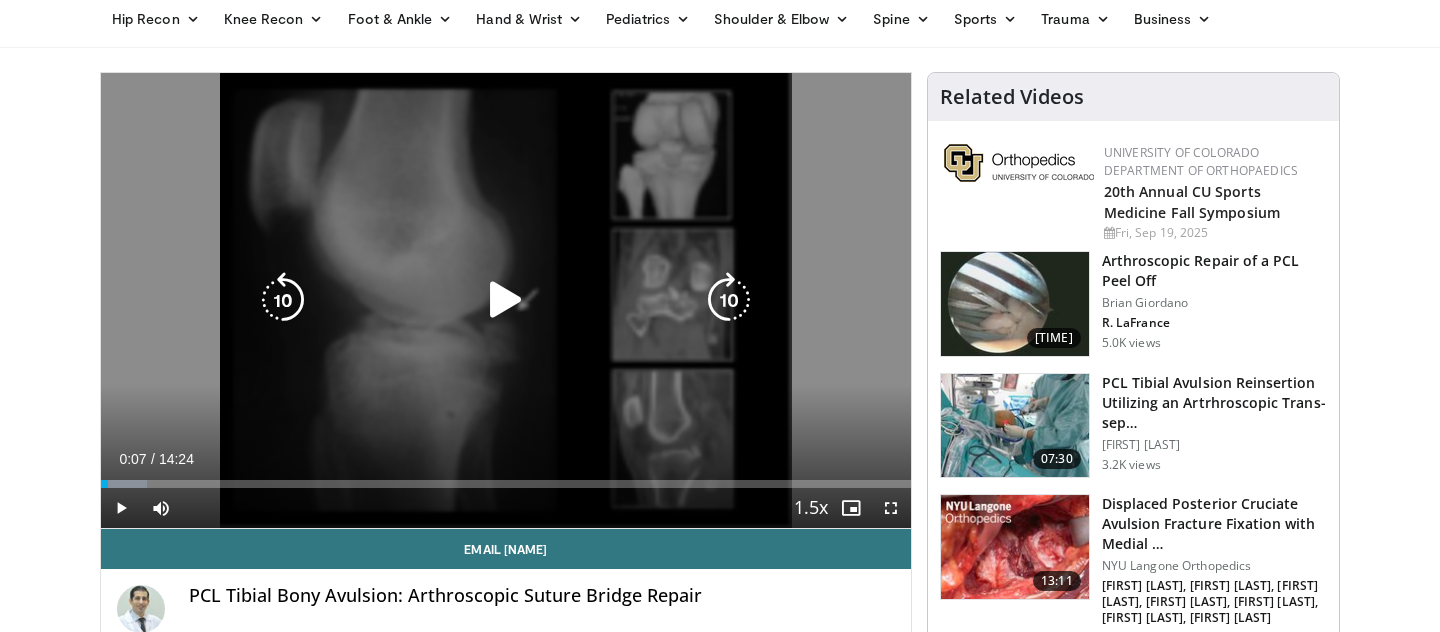 click at bounding box center (506, 300) 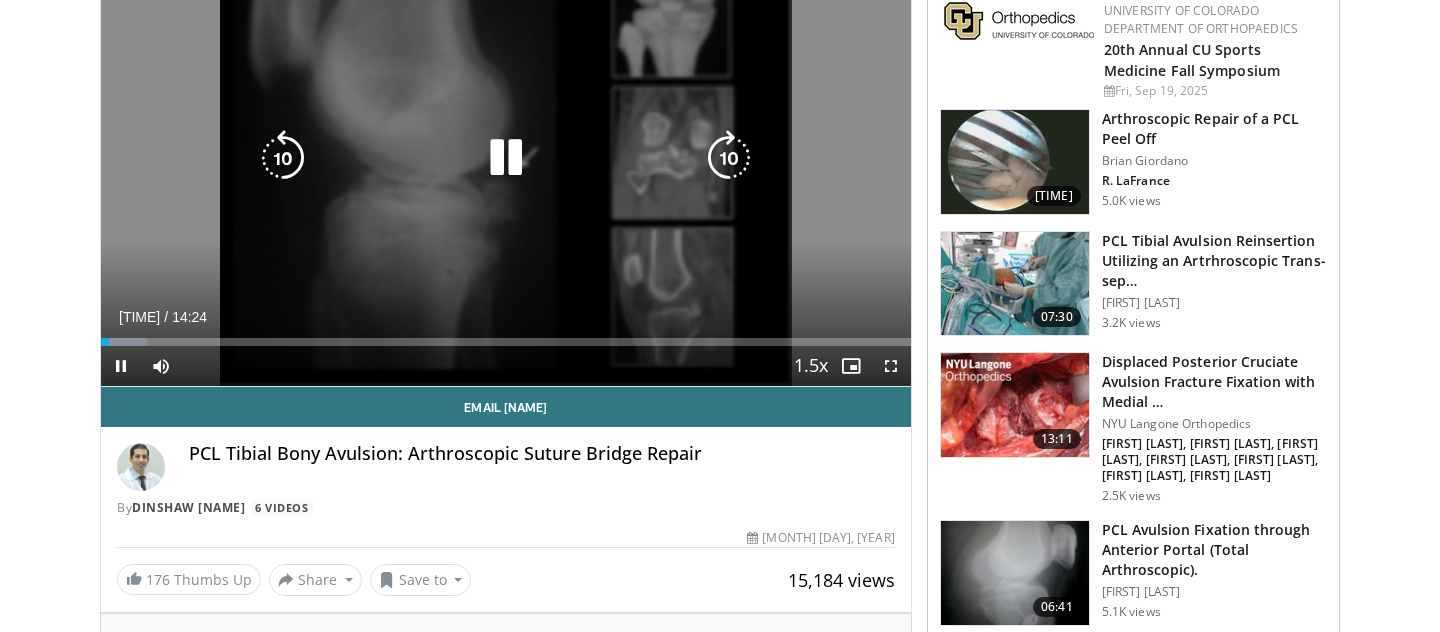 scroll, scrollTop: 226, scrollLeft: 0, axis: vertical 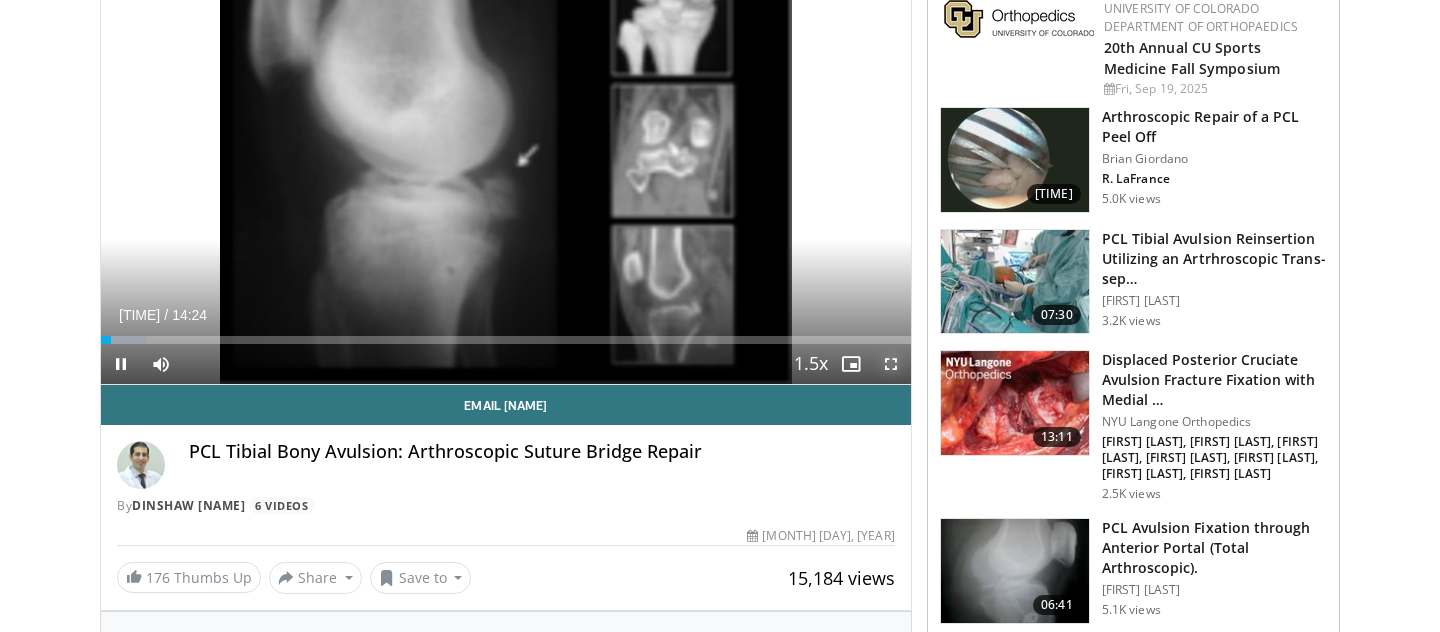 click at bounding box center [891, 364] 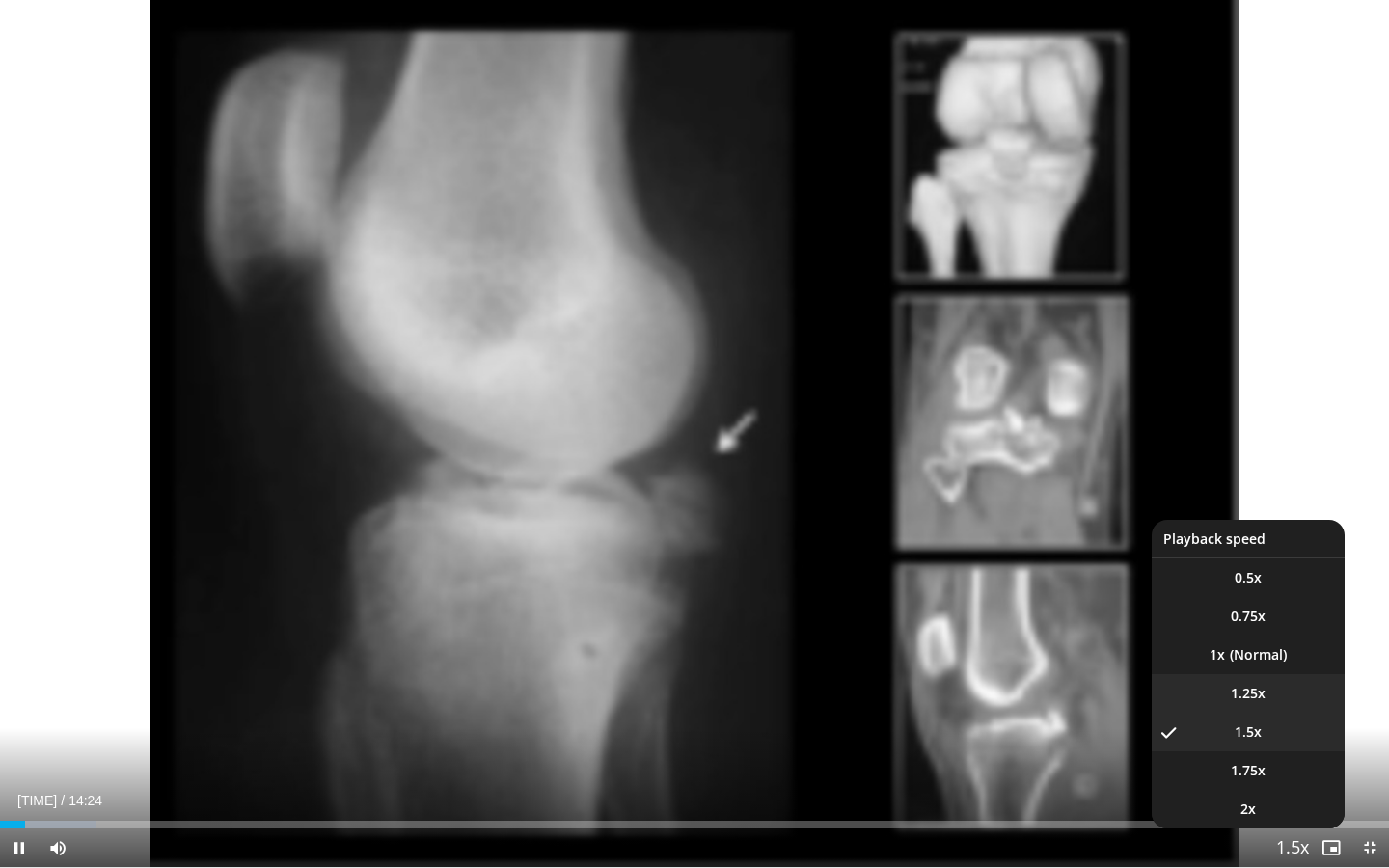 click on "1.25x" at bounding box center (1248, 578) 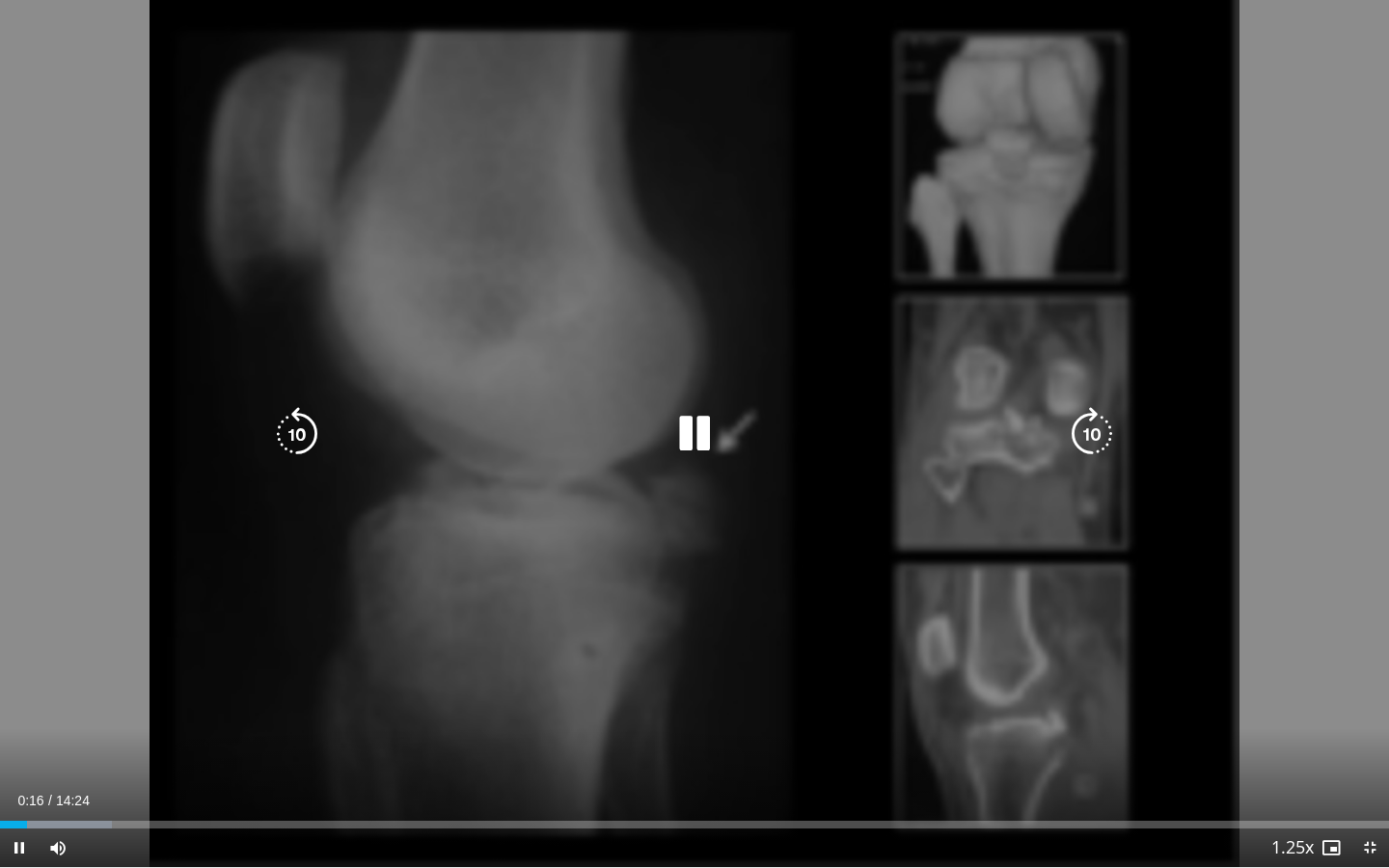 click on "10 seconds
Tap to unmute" at bounding box center (694, 433) 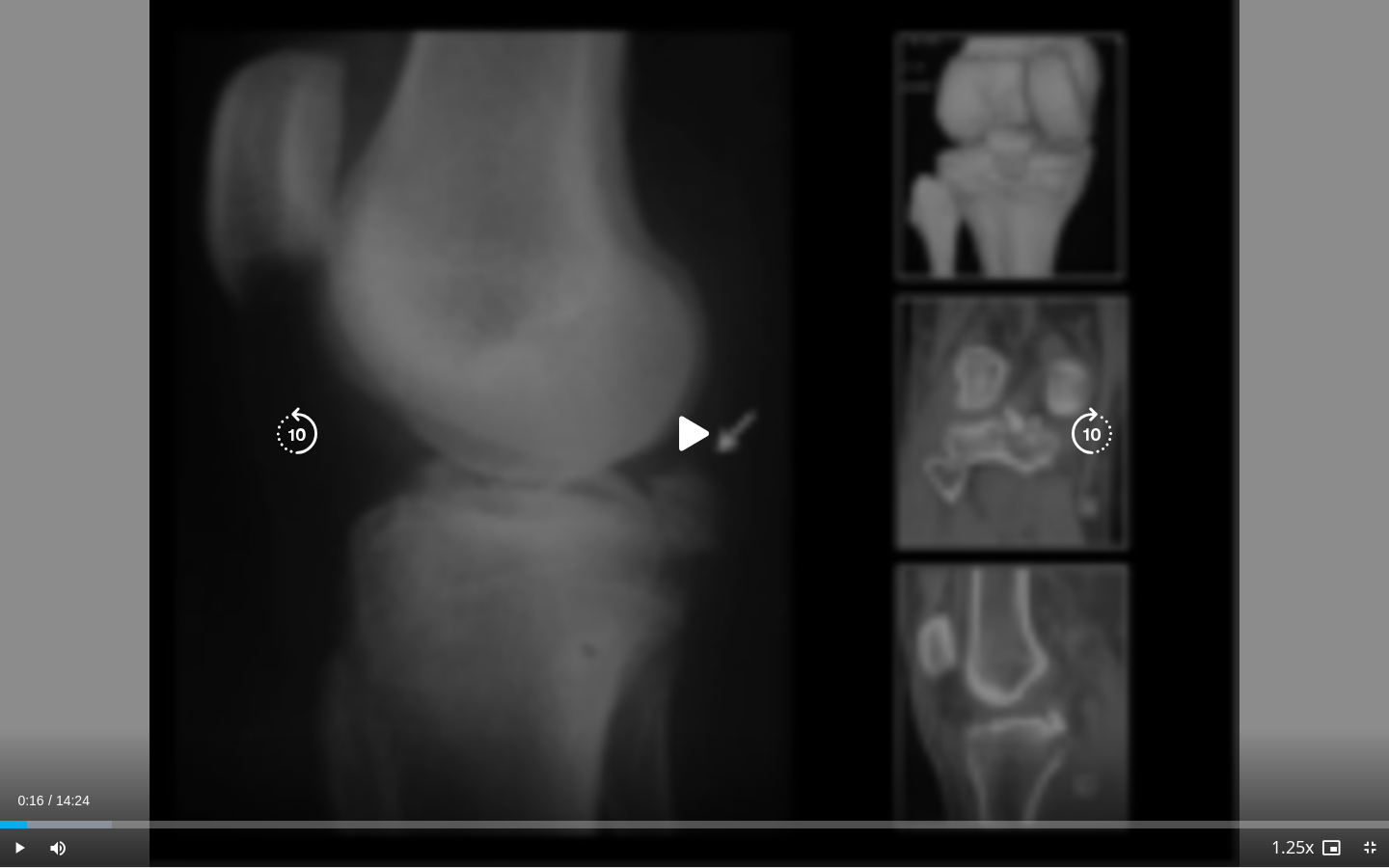click on "10 seconds
Tap to unmute" at bounding box center [694, 433] 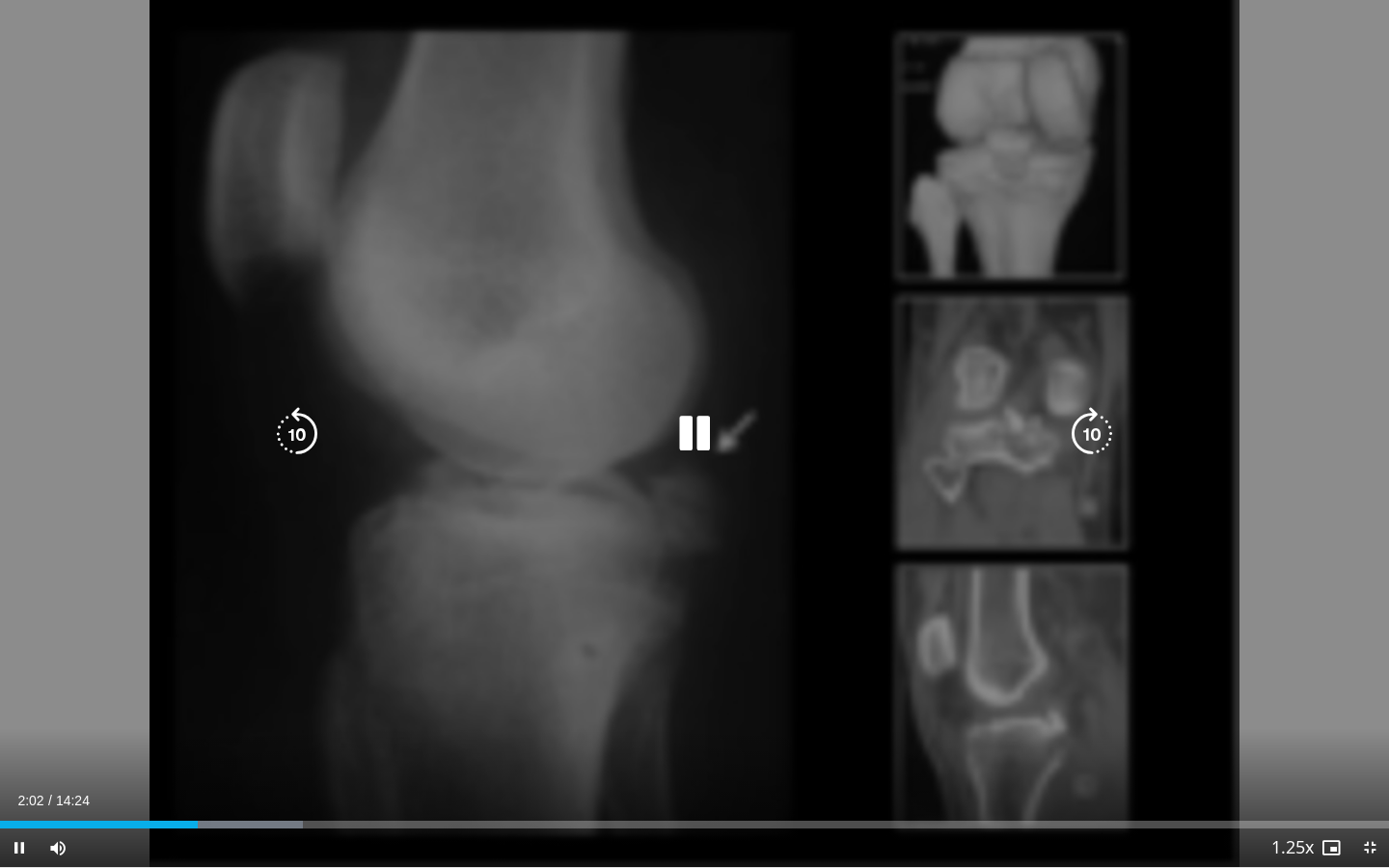 click at bounding box center [694, 434] 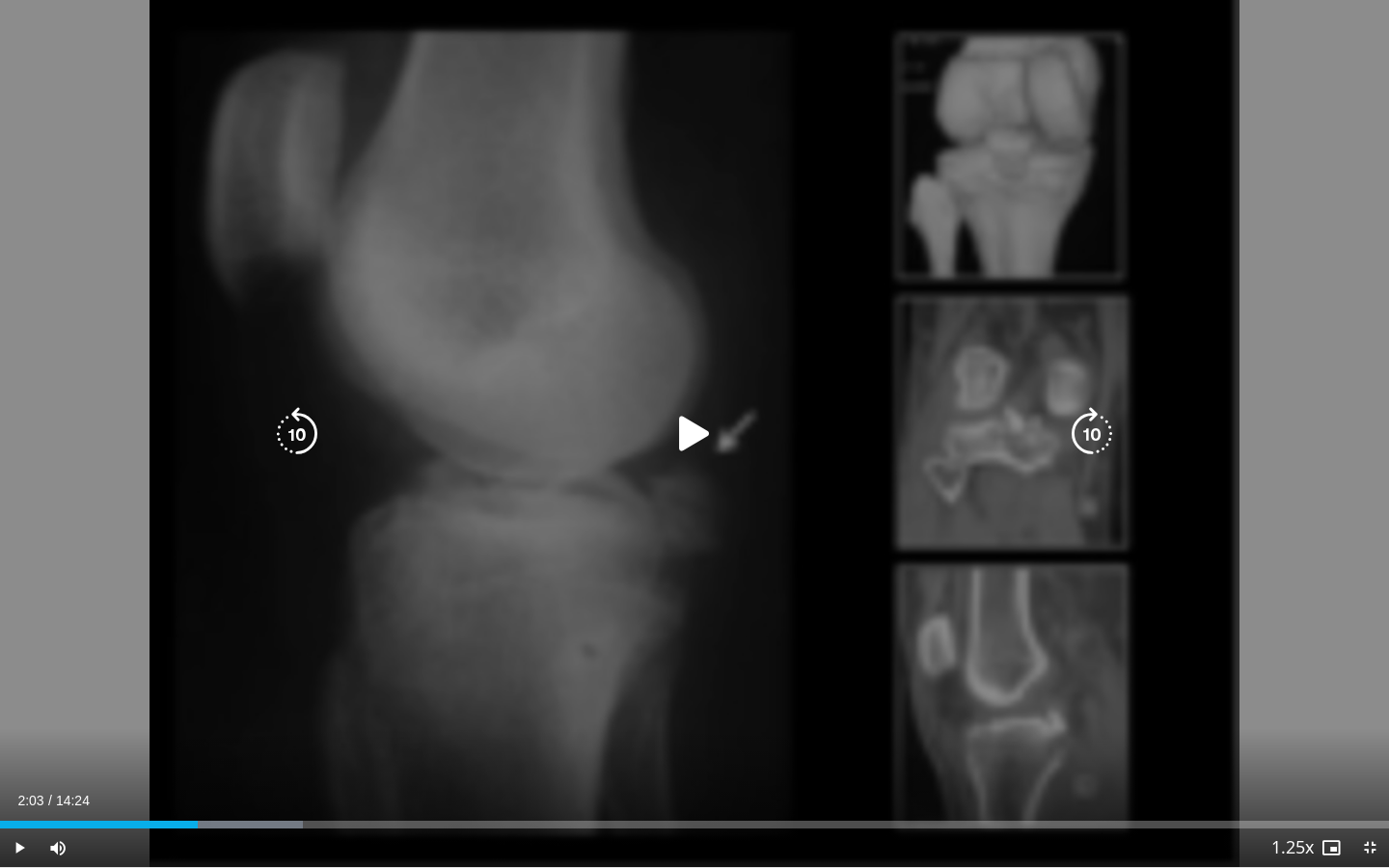 click on "20 seconds
Tap to unmute" at bounding box center (694, 433) 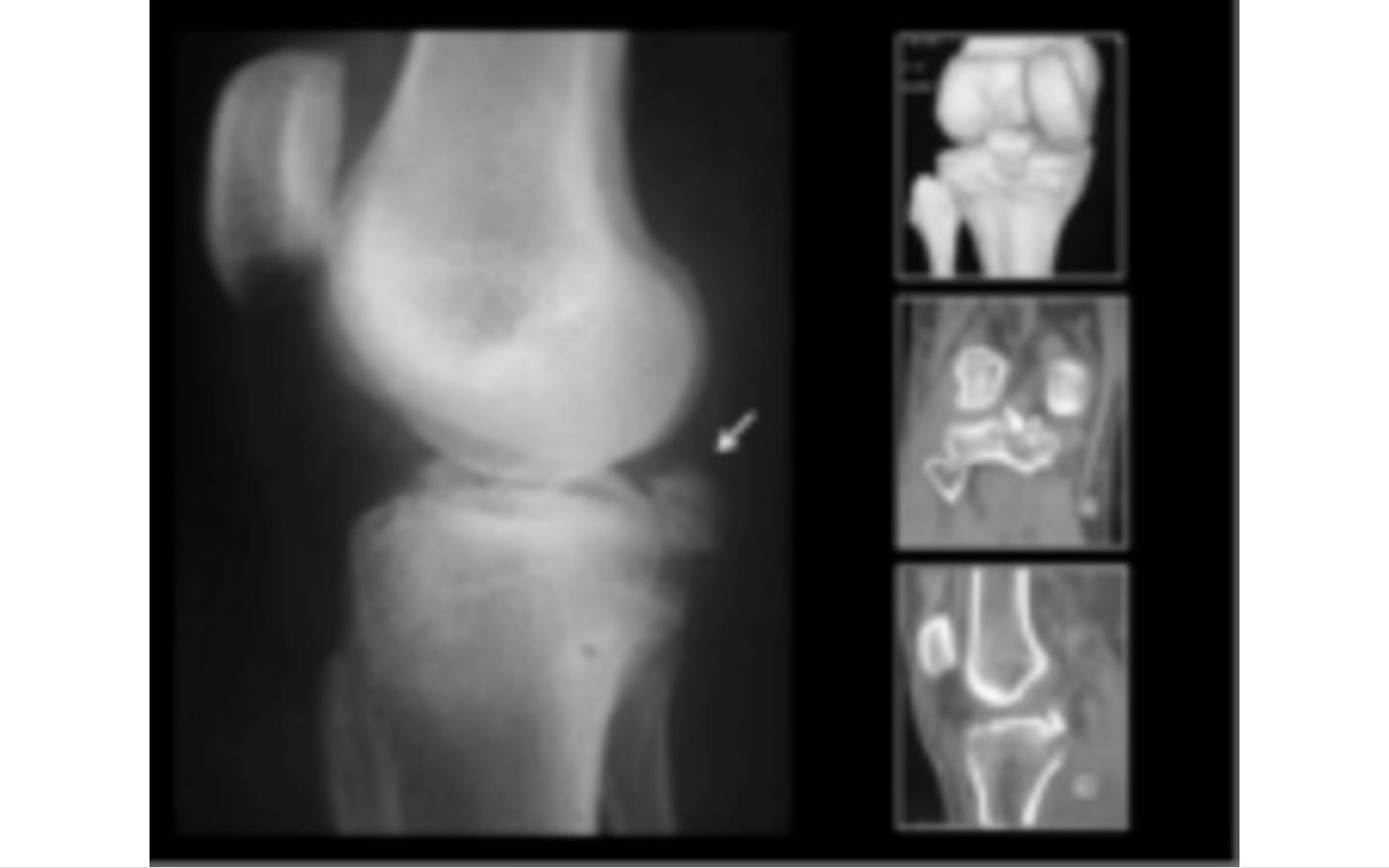 type 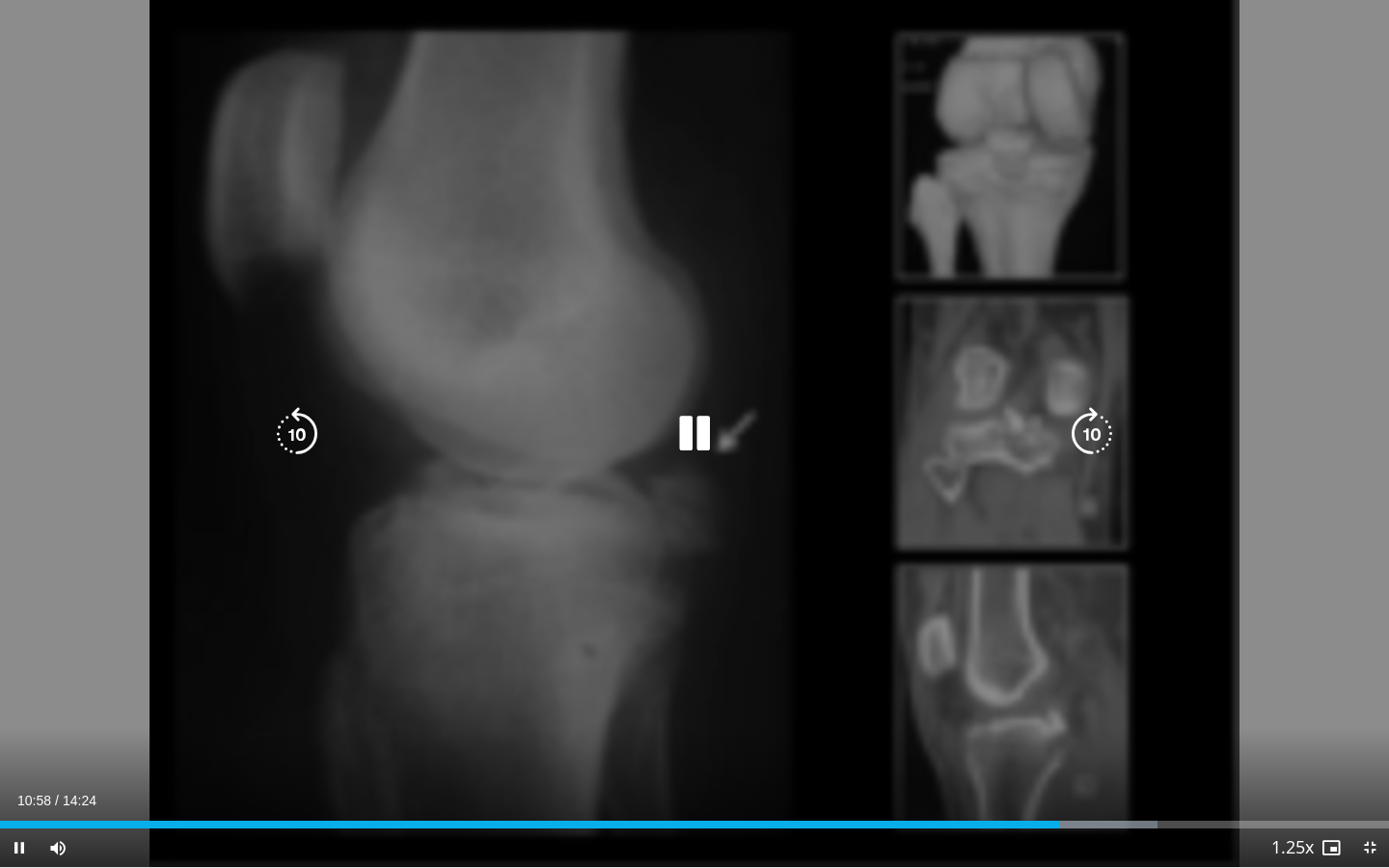 click on "10 seconds
Tap to unmute" at bounding box center (694, 433) 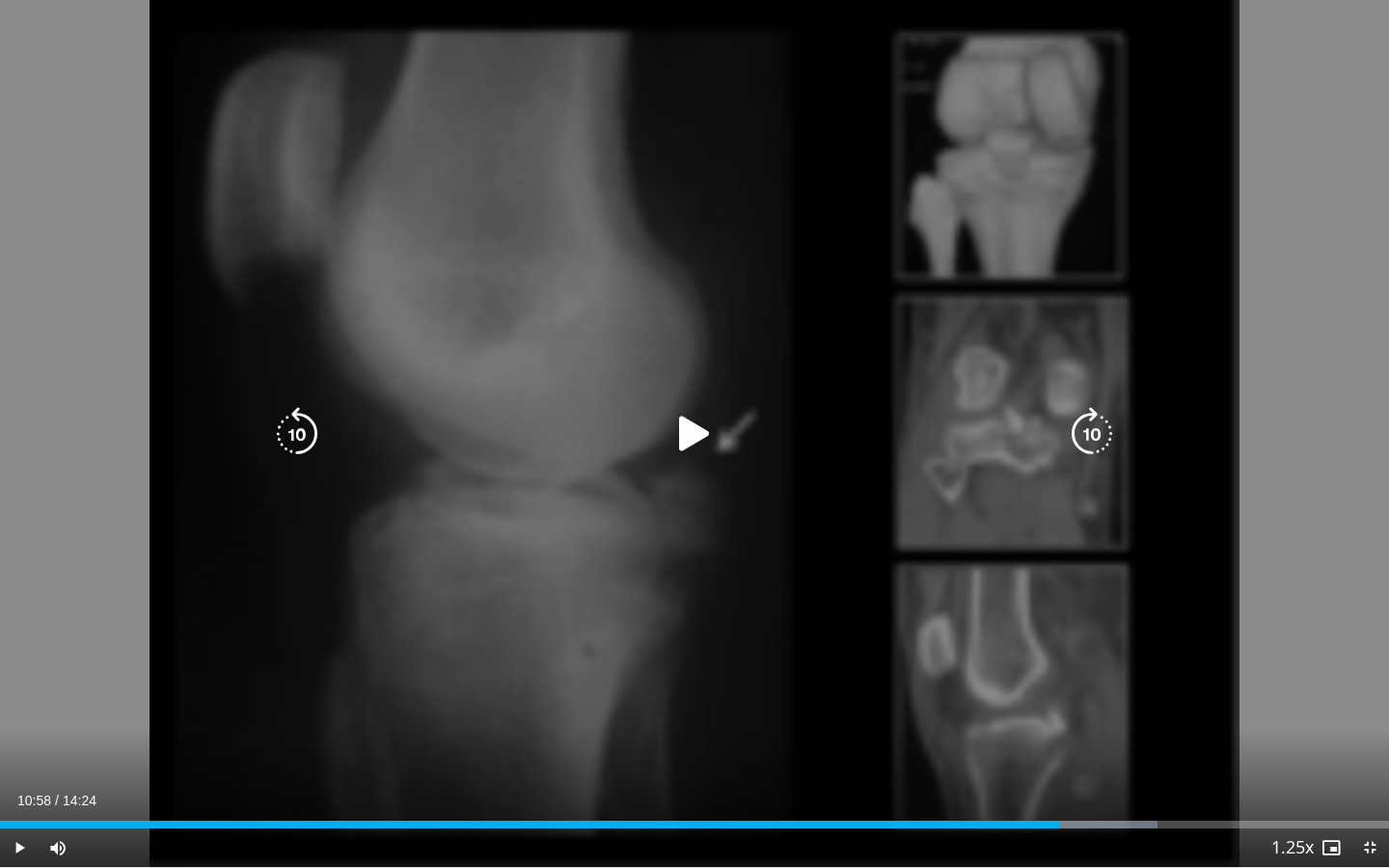 click at bounding box center [694, 434] 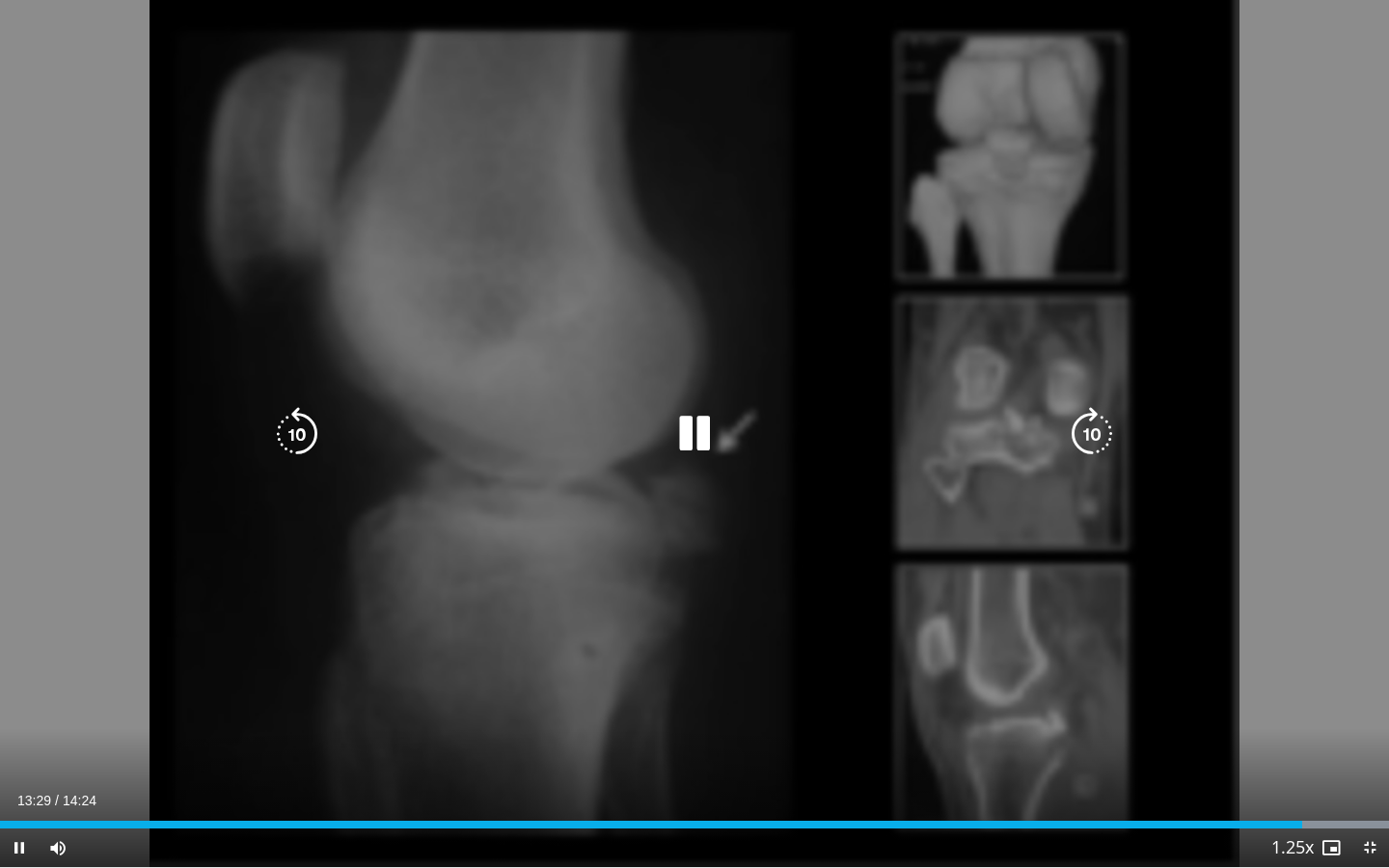 click at bounding box center (694, 434) 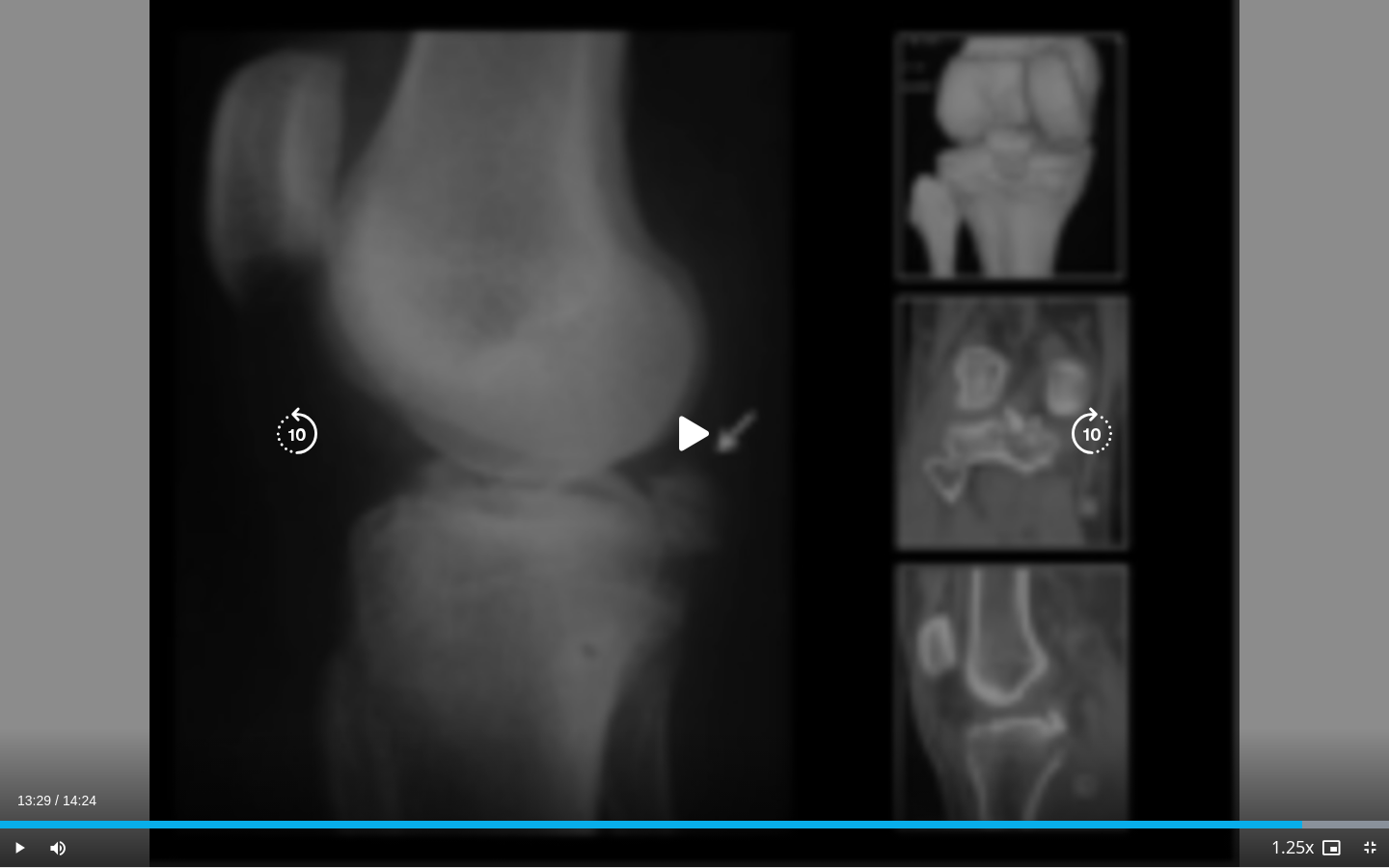 click on "20 seconds
Tap to unmute" at bounding box center (694, 433) 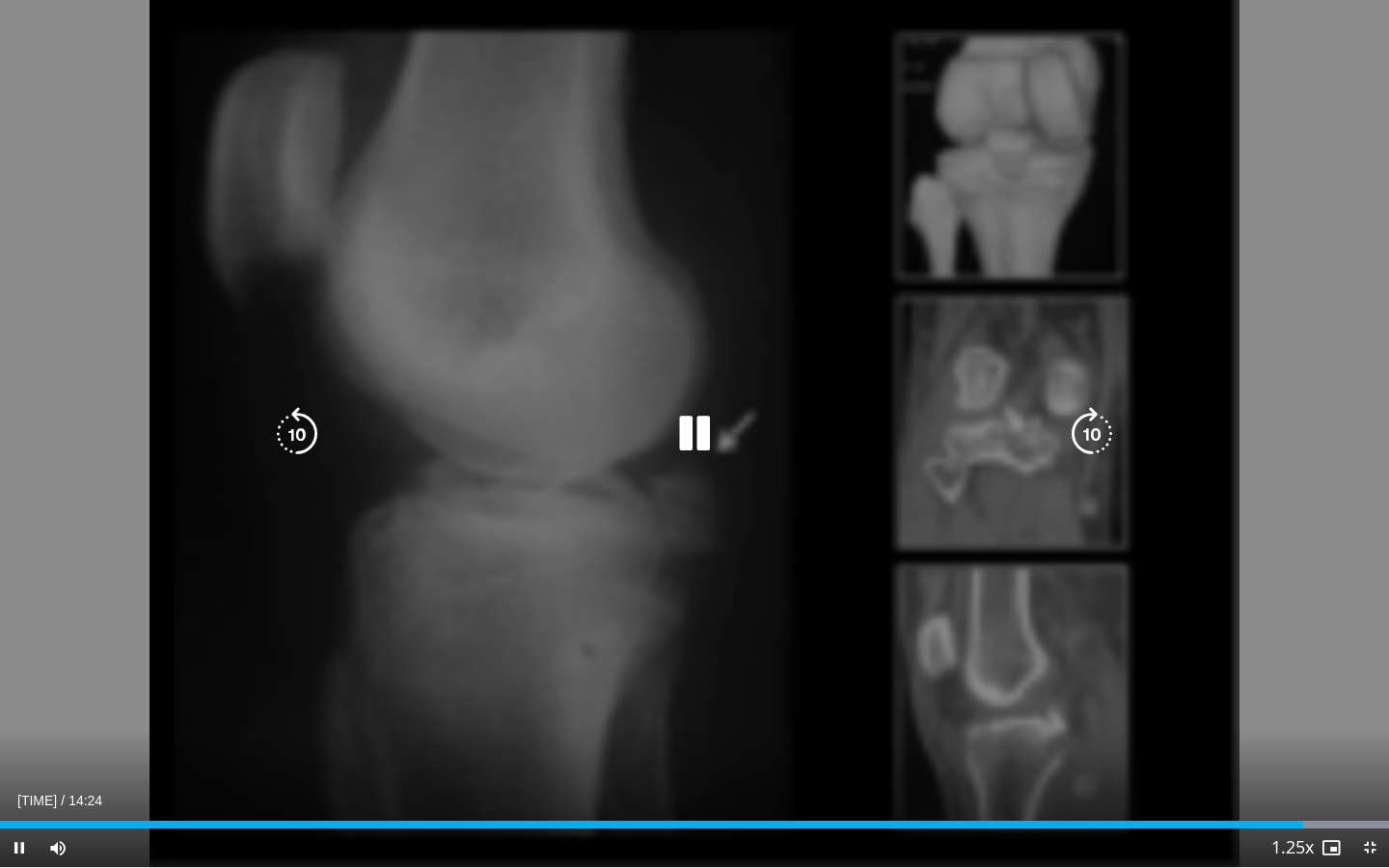 click on "20 seconds
Tap to unmute" at bounding box center (694, 433) 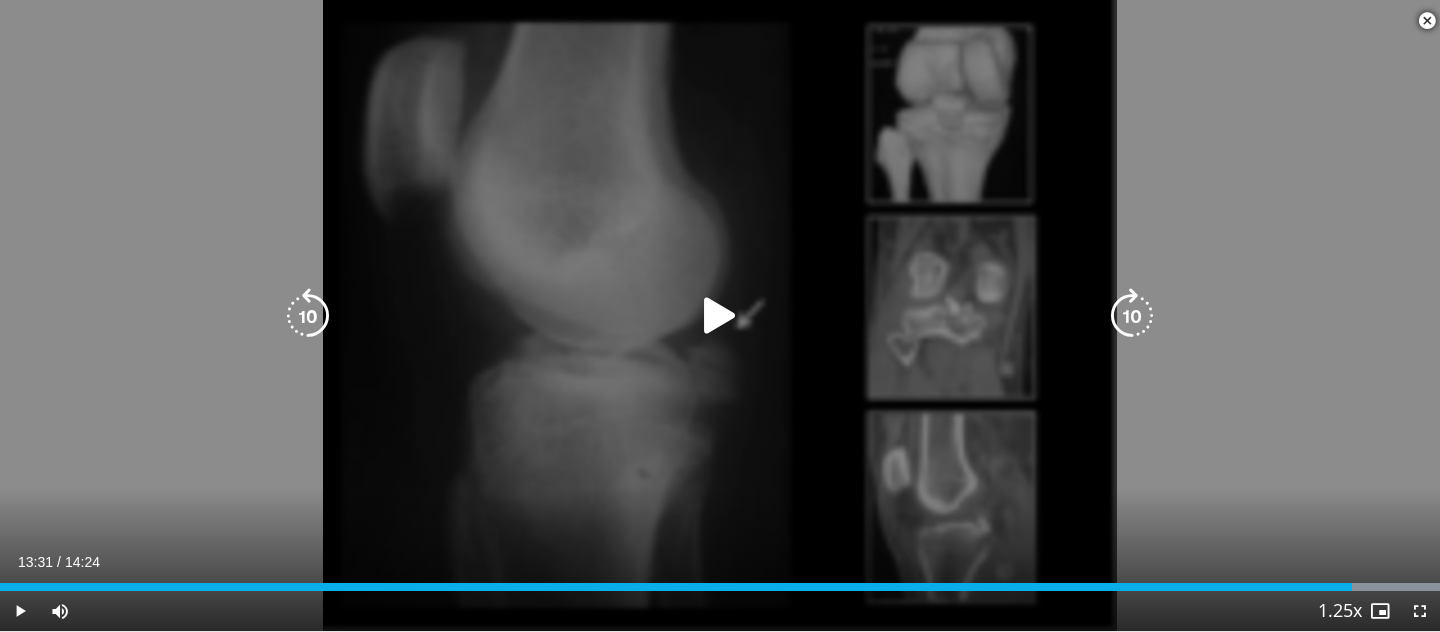 scroll, scrollTop: 648, scrollLeft: 0, axis: vertical 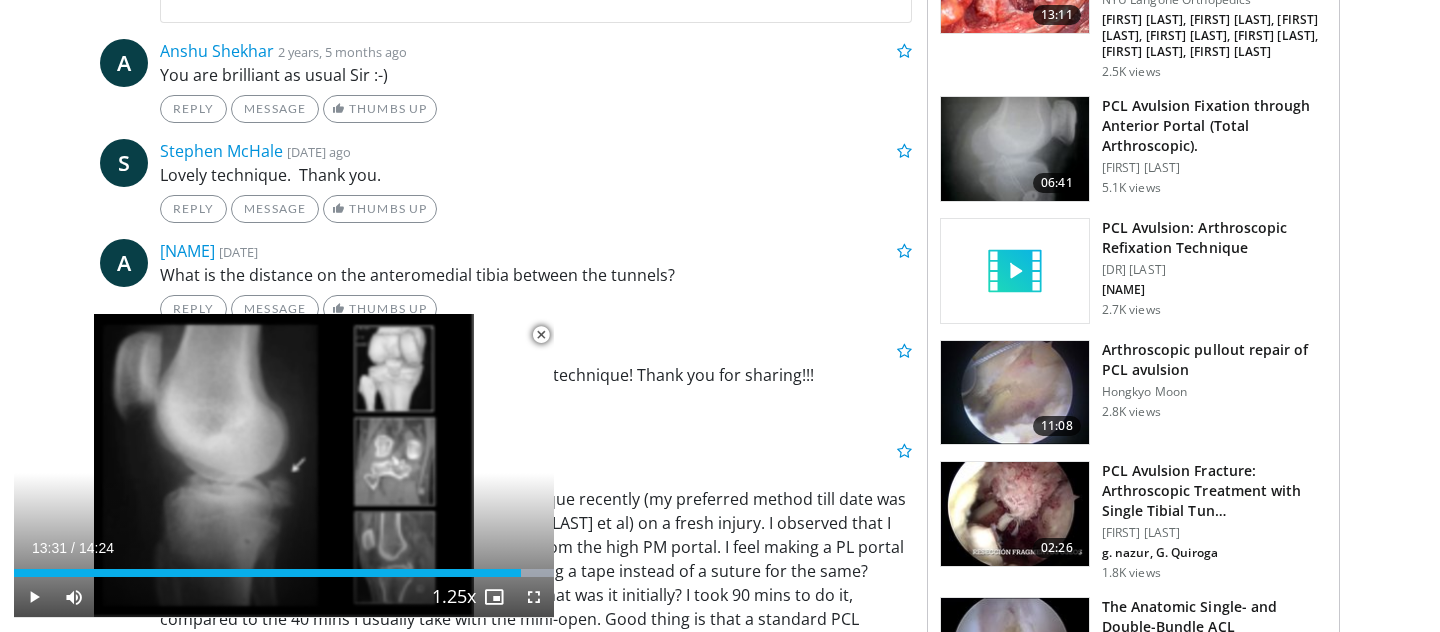 click at bounding box center [541, 335] 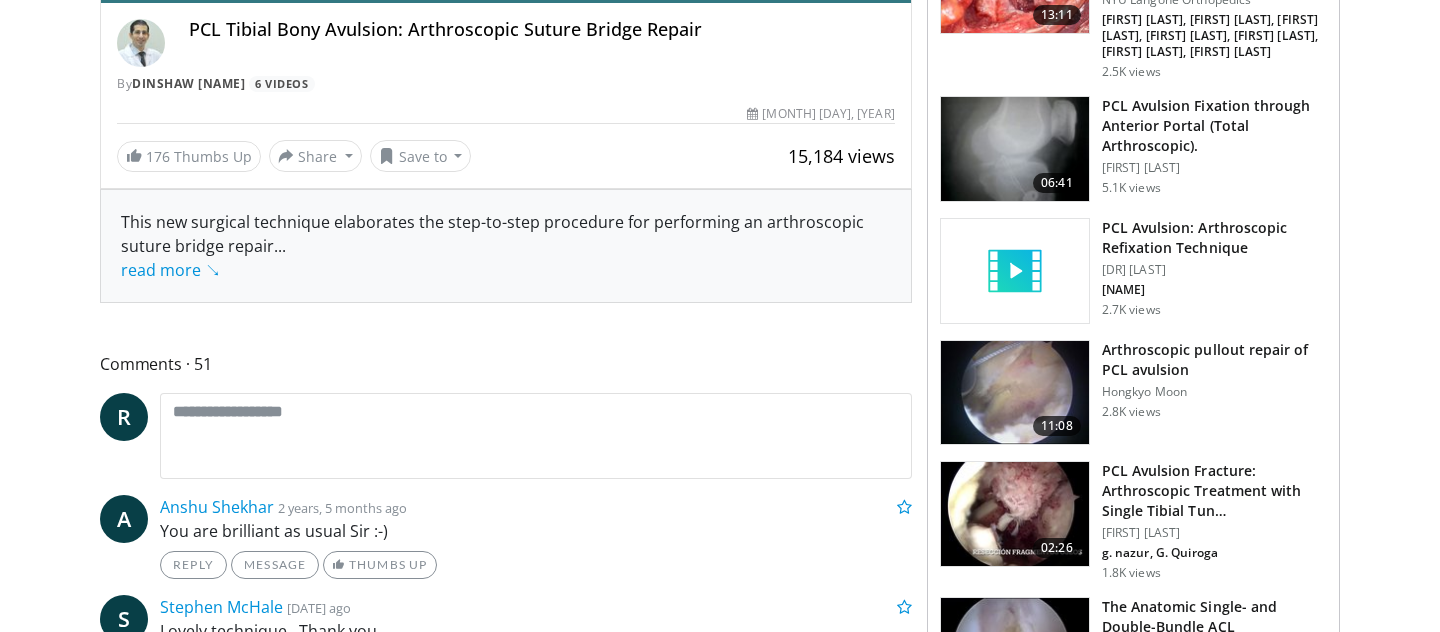 click at bounding box center (1015, 393) 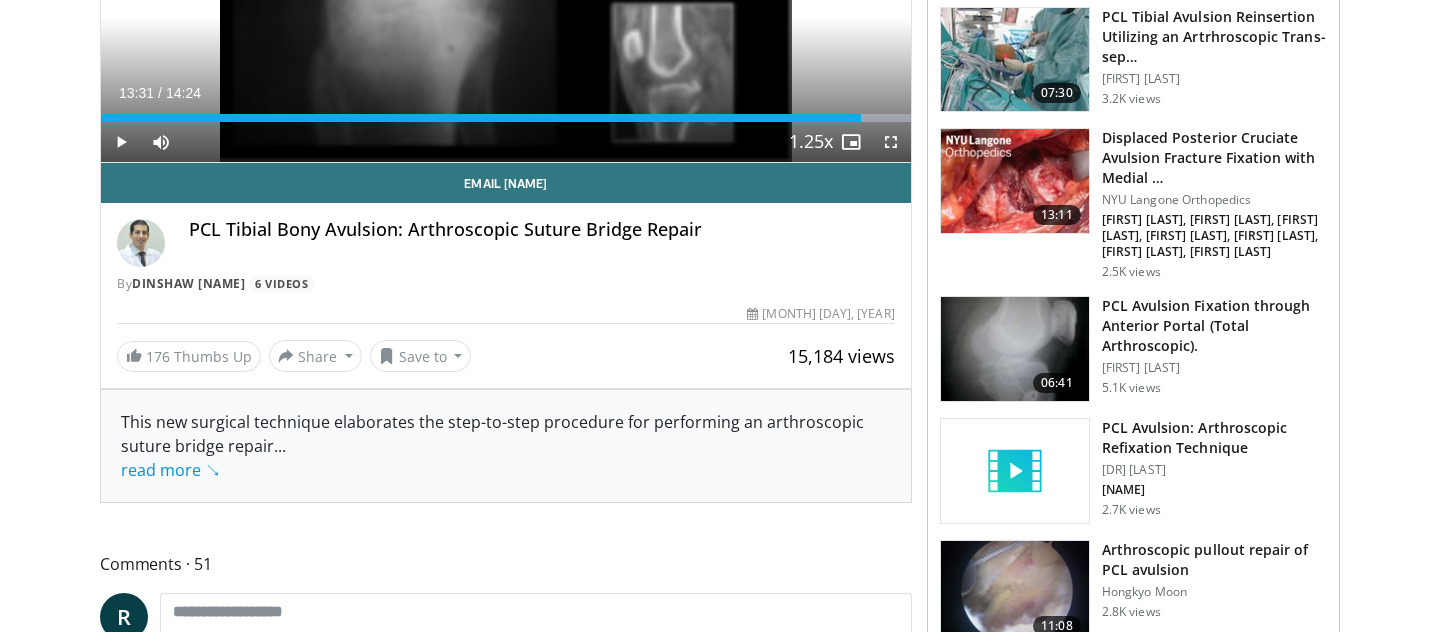 scroll, scrollTop: 442, scrollLeft: 0, axis: vertical 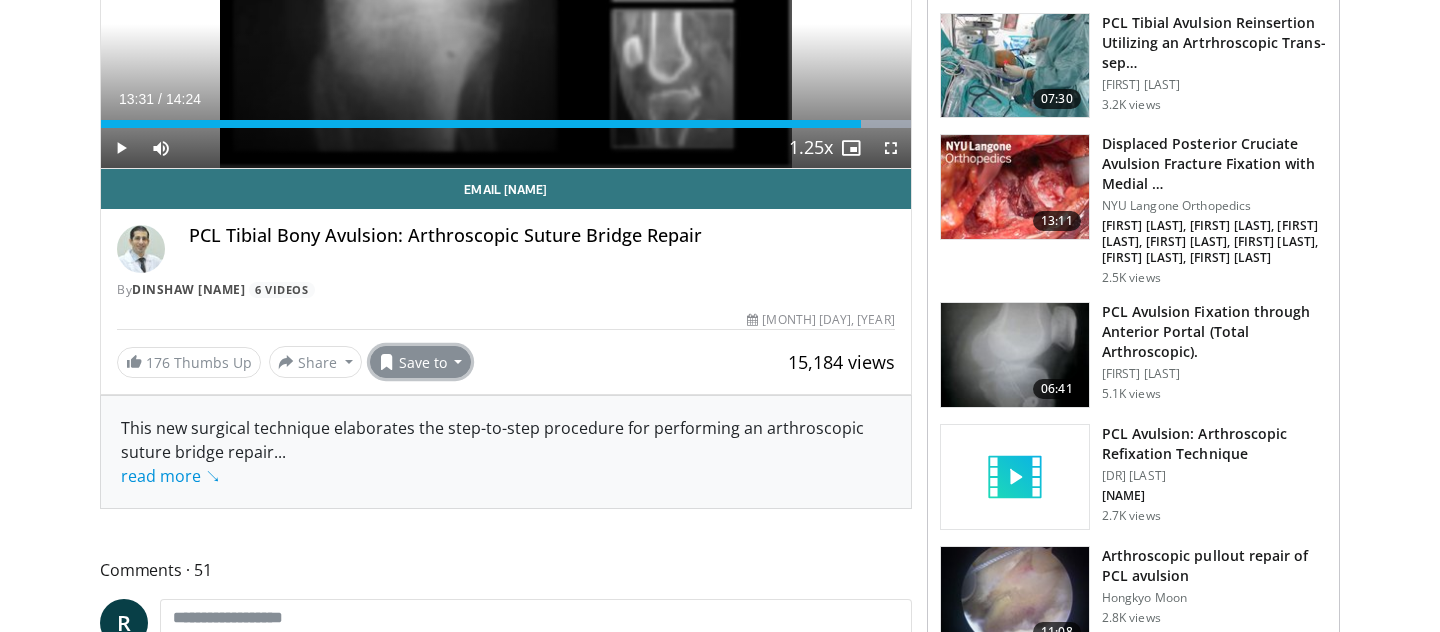 click on "Save to" at bounding box center (421, 362) 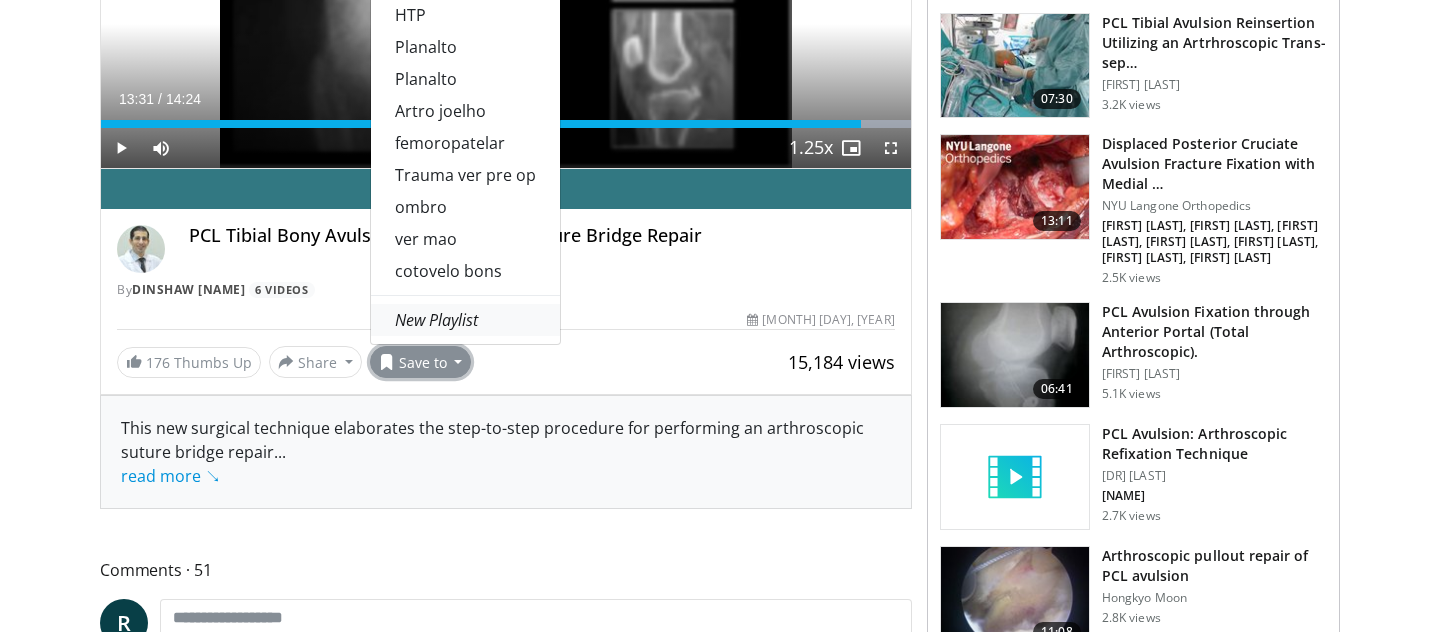 click on "New Playlist" at bounding box center (436, 320) 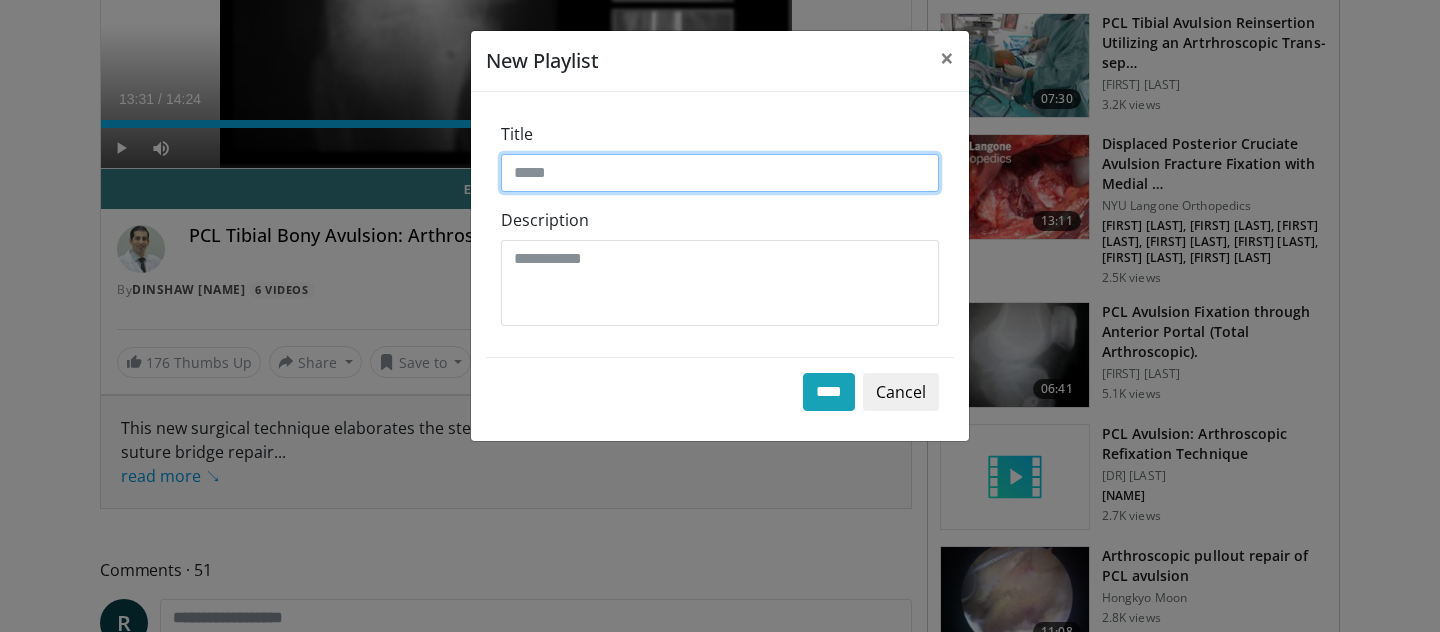 click on "Title" at bounding box center (720, 173) 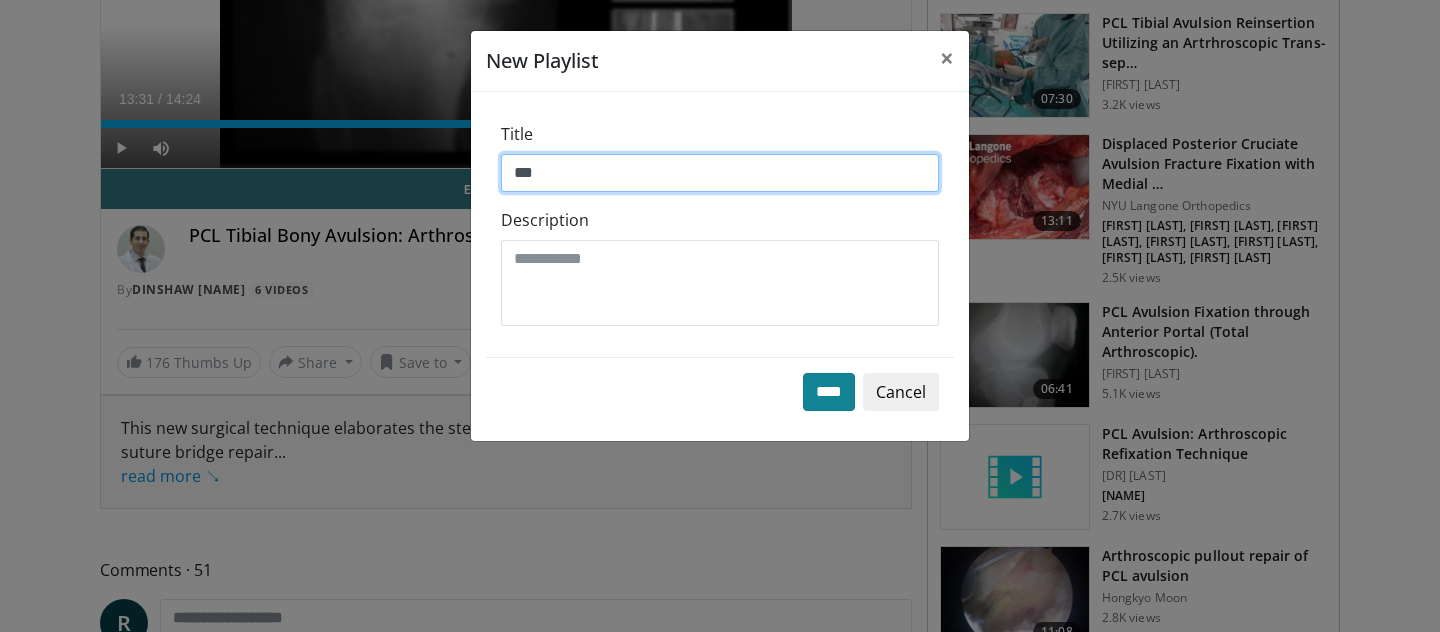type on "***" 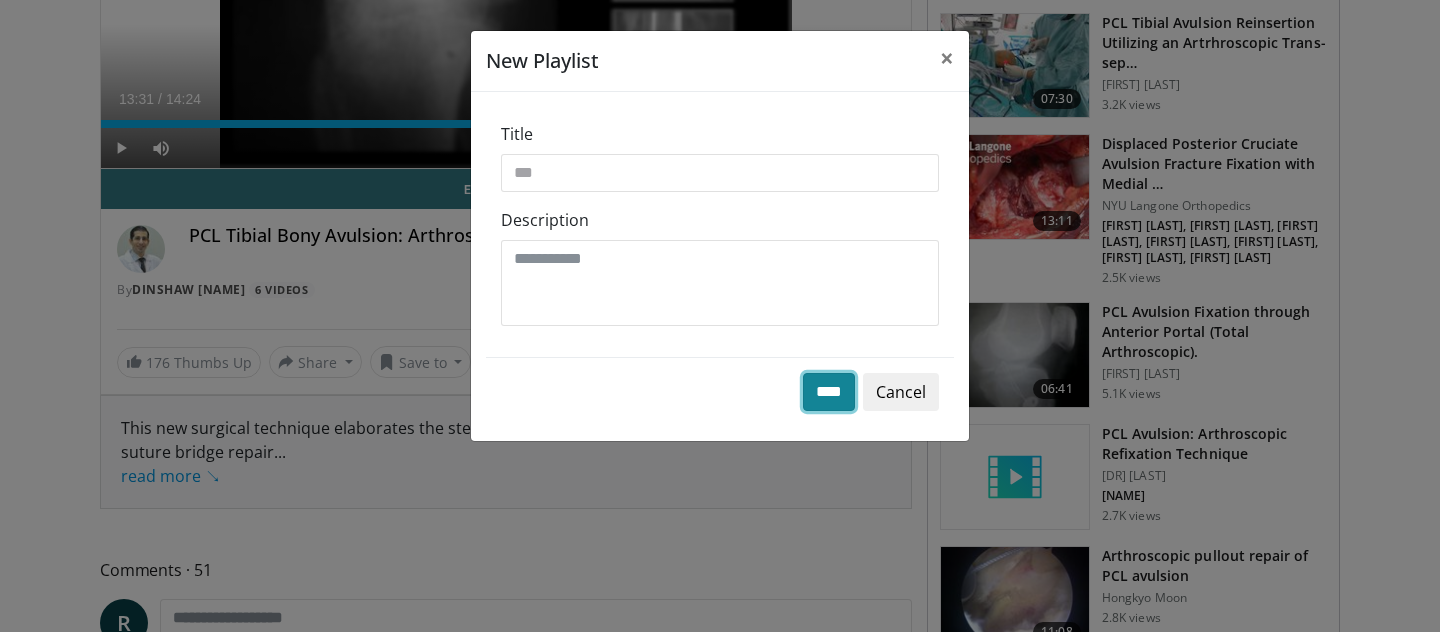 click on "****" at bounding box center (829, 392) 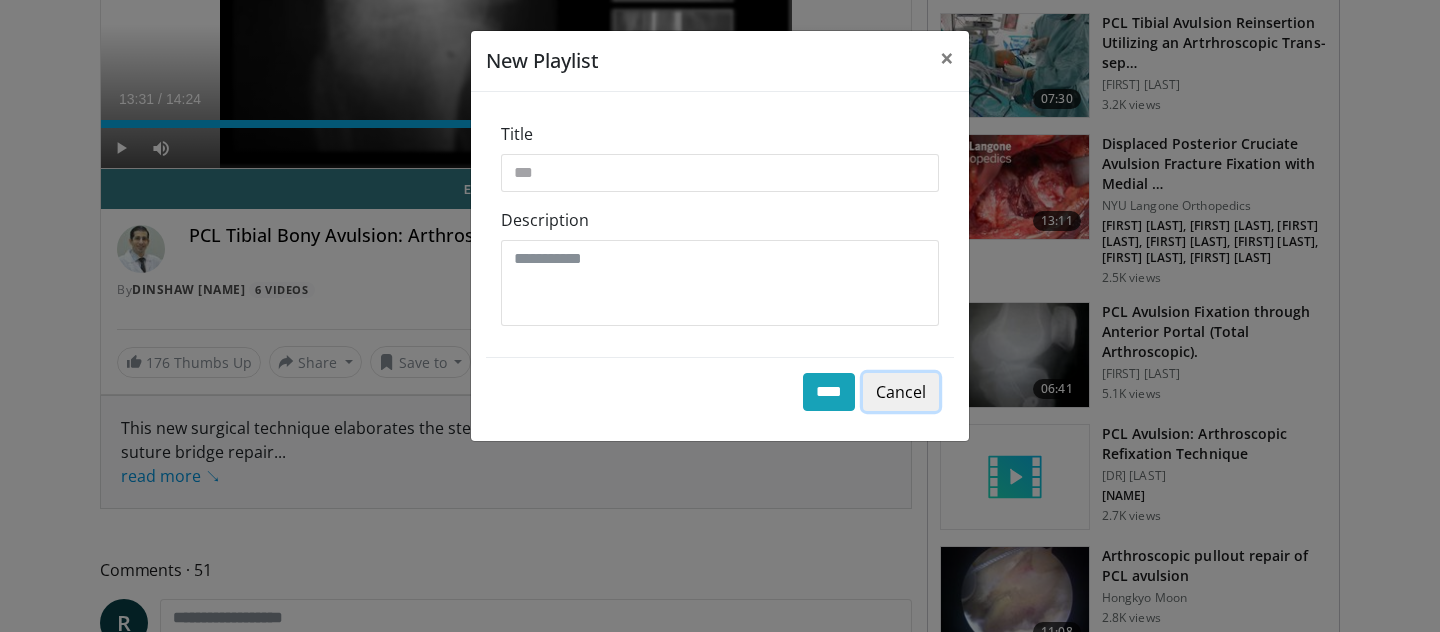 click on "Cancel" at bounding box center (901, 392) 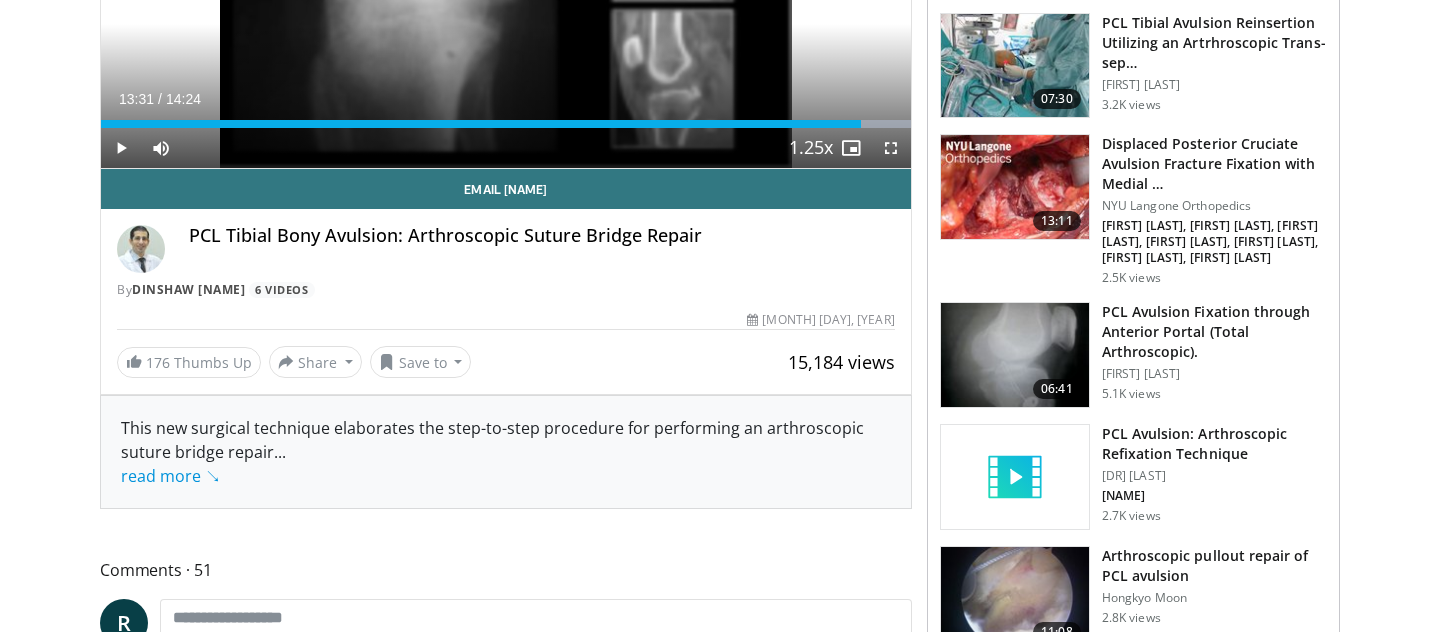 click at bounding box center [1015, 599] 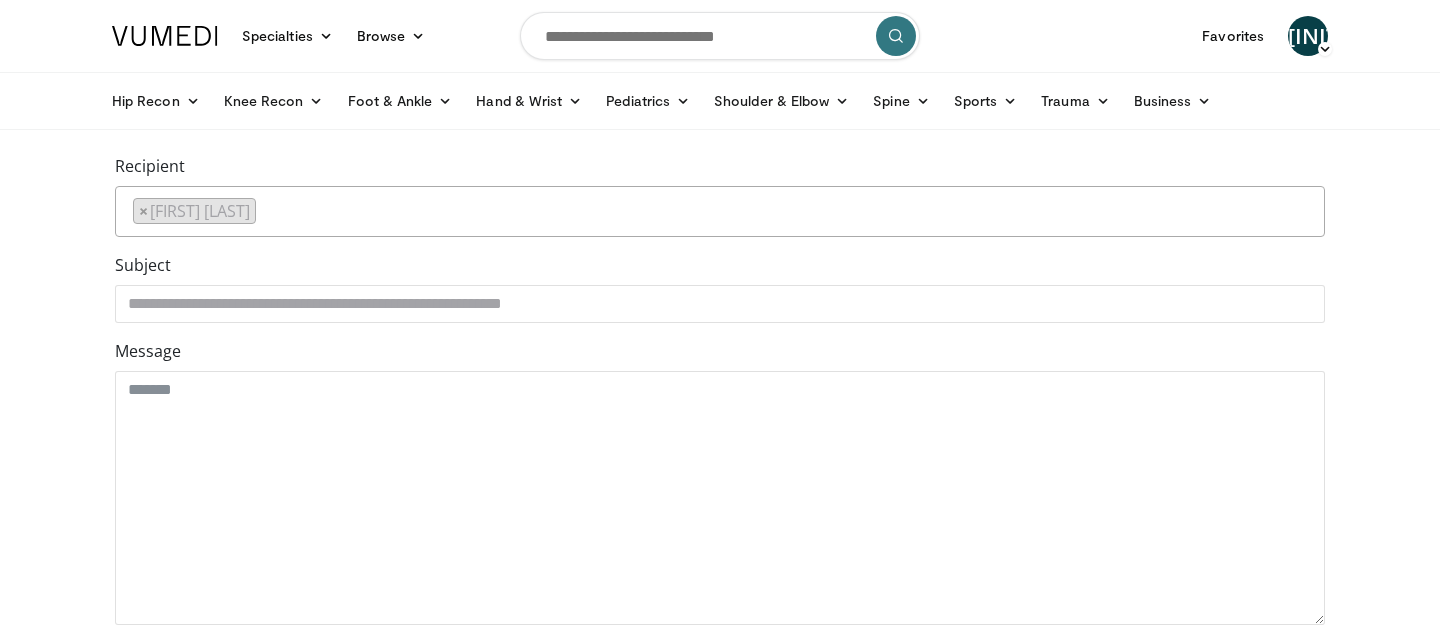 scroll, scrollTop: 0, scrollLeft: 0, axis: both 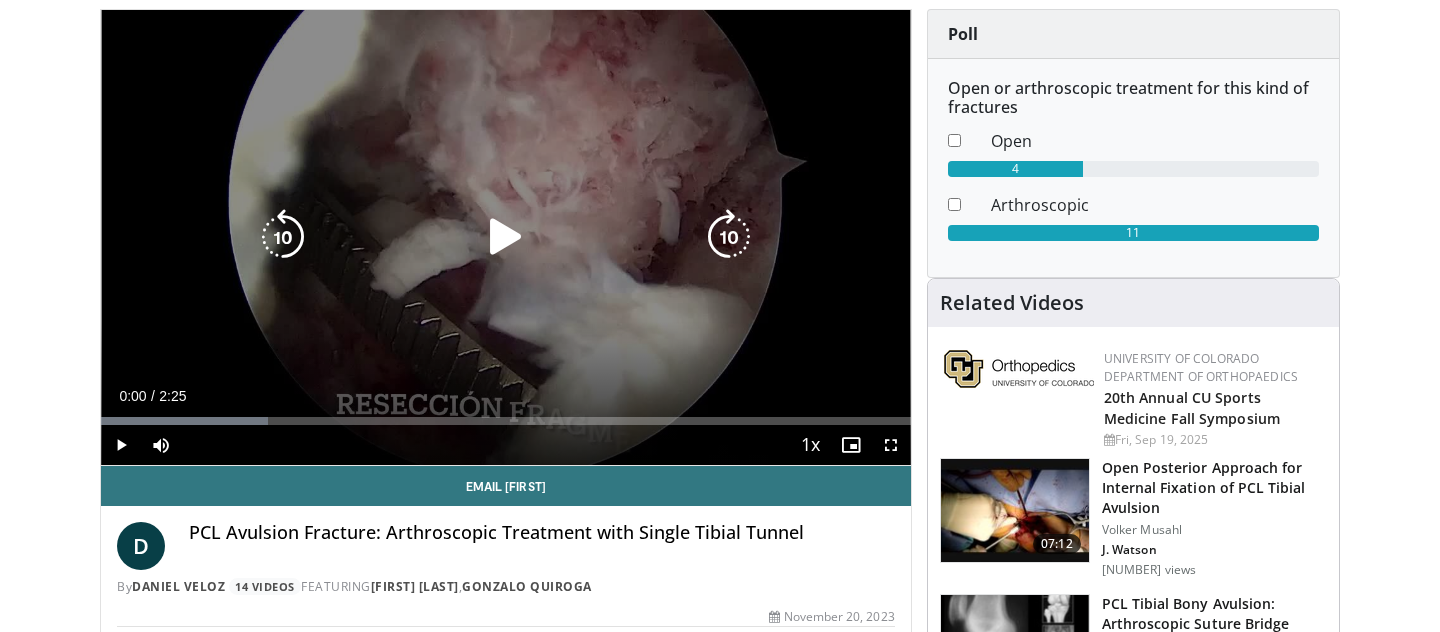 click on "10 seconds
Tap to unmute" at bounding box center (506, 237) 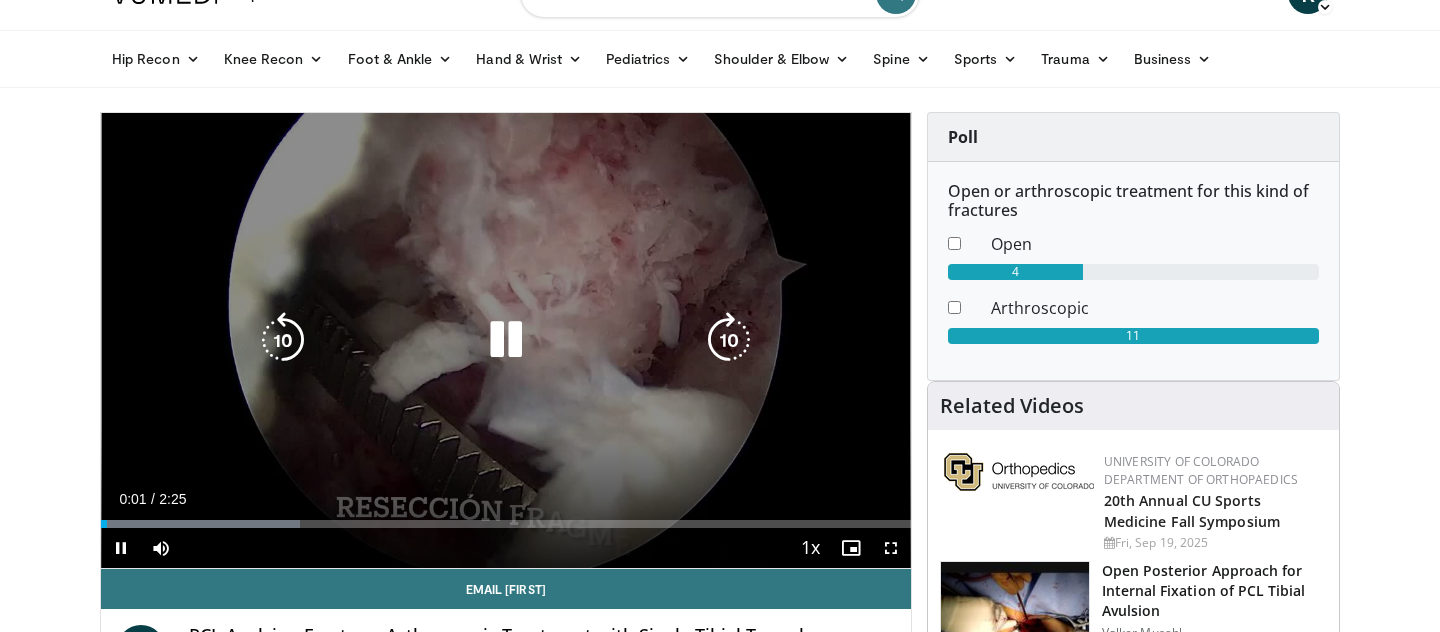 scroll, scrollTop: 40, scrollLeft: 0, axis: vertical 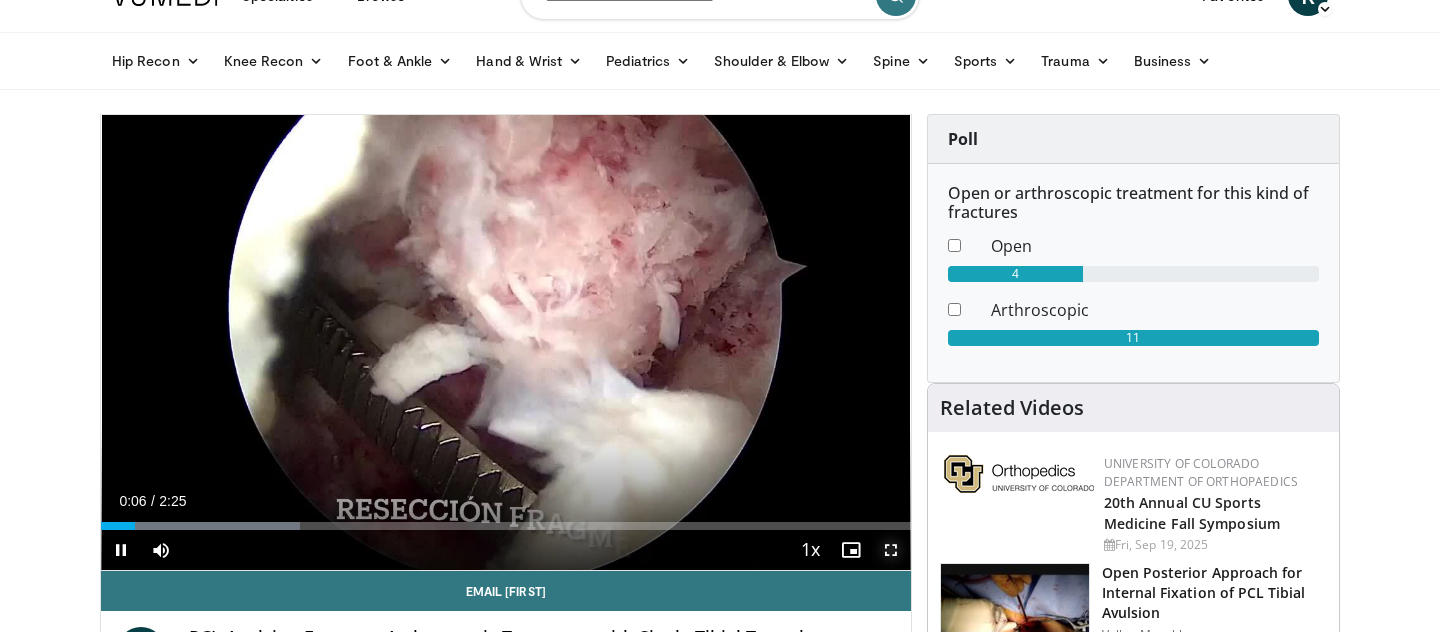 click at bounding box center (891, 550) 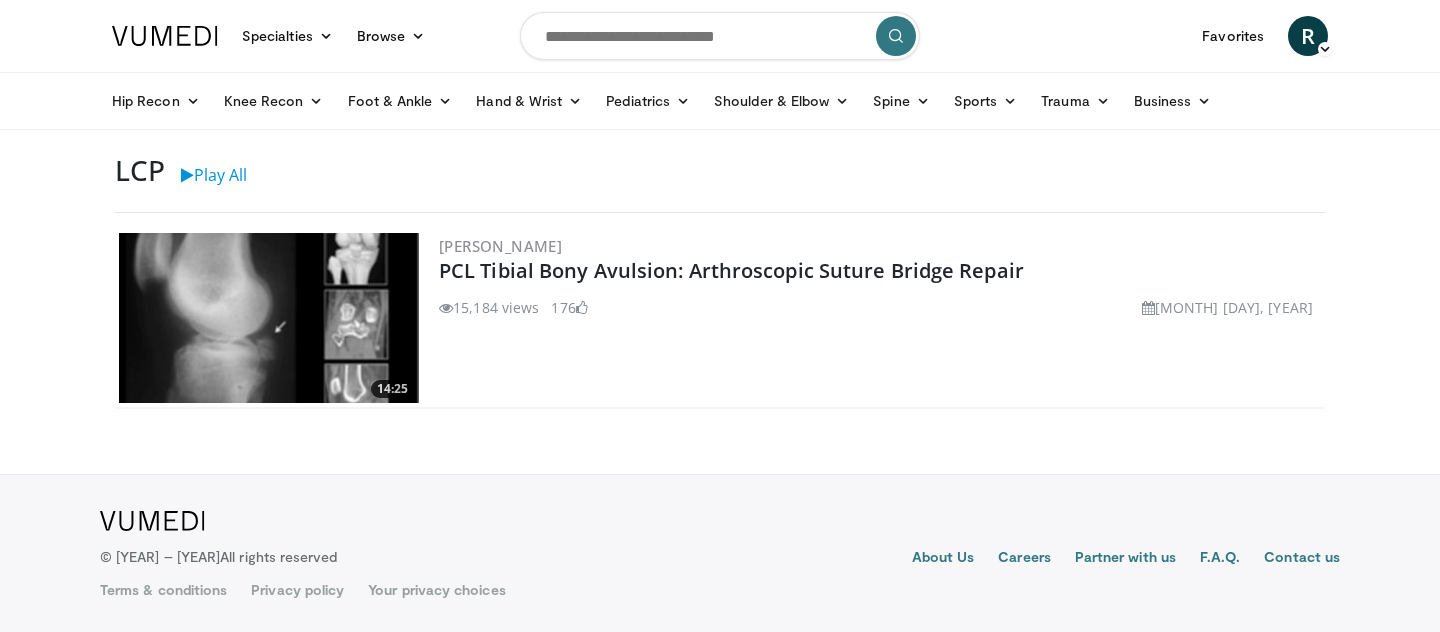 scroll, scrollTop: 0, scrollLeft: 0, axis: both 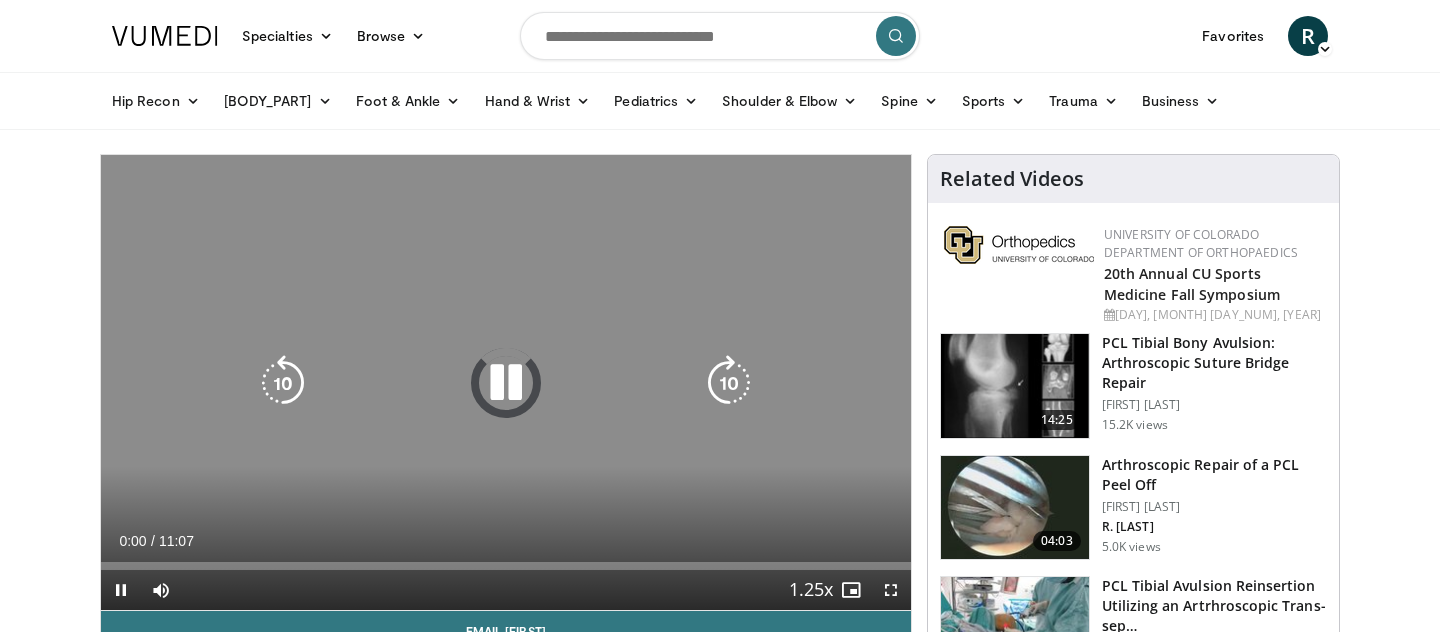 click at bounding box center (506, 383) 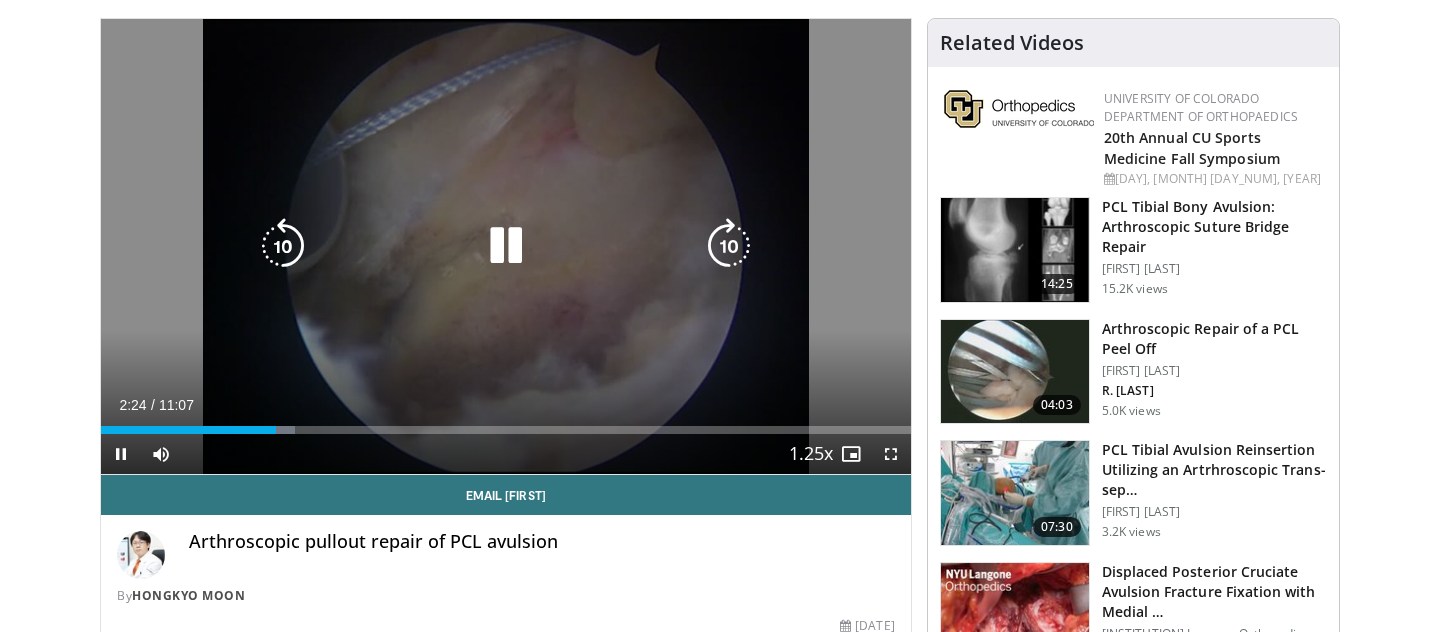 scroll, scrollTop: 153, scrollLeft: 0, axis: vertical 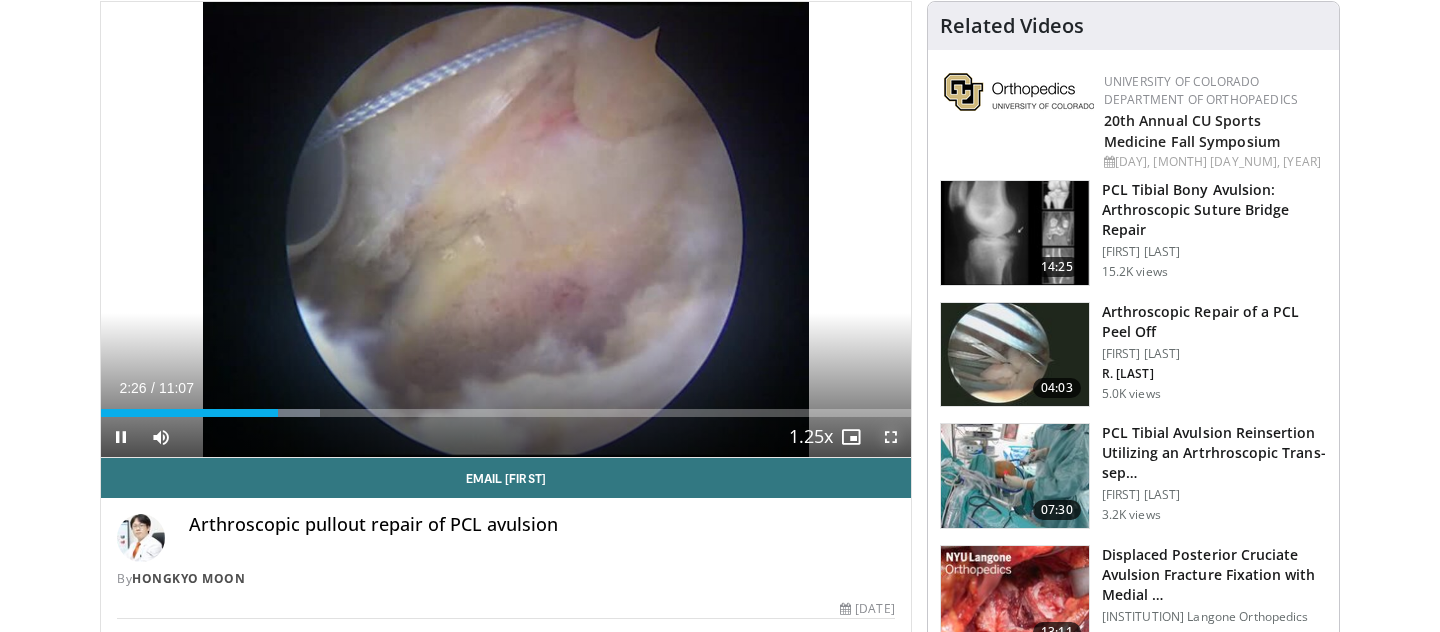 click at bounding box center [891, 437] 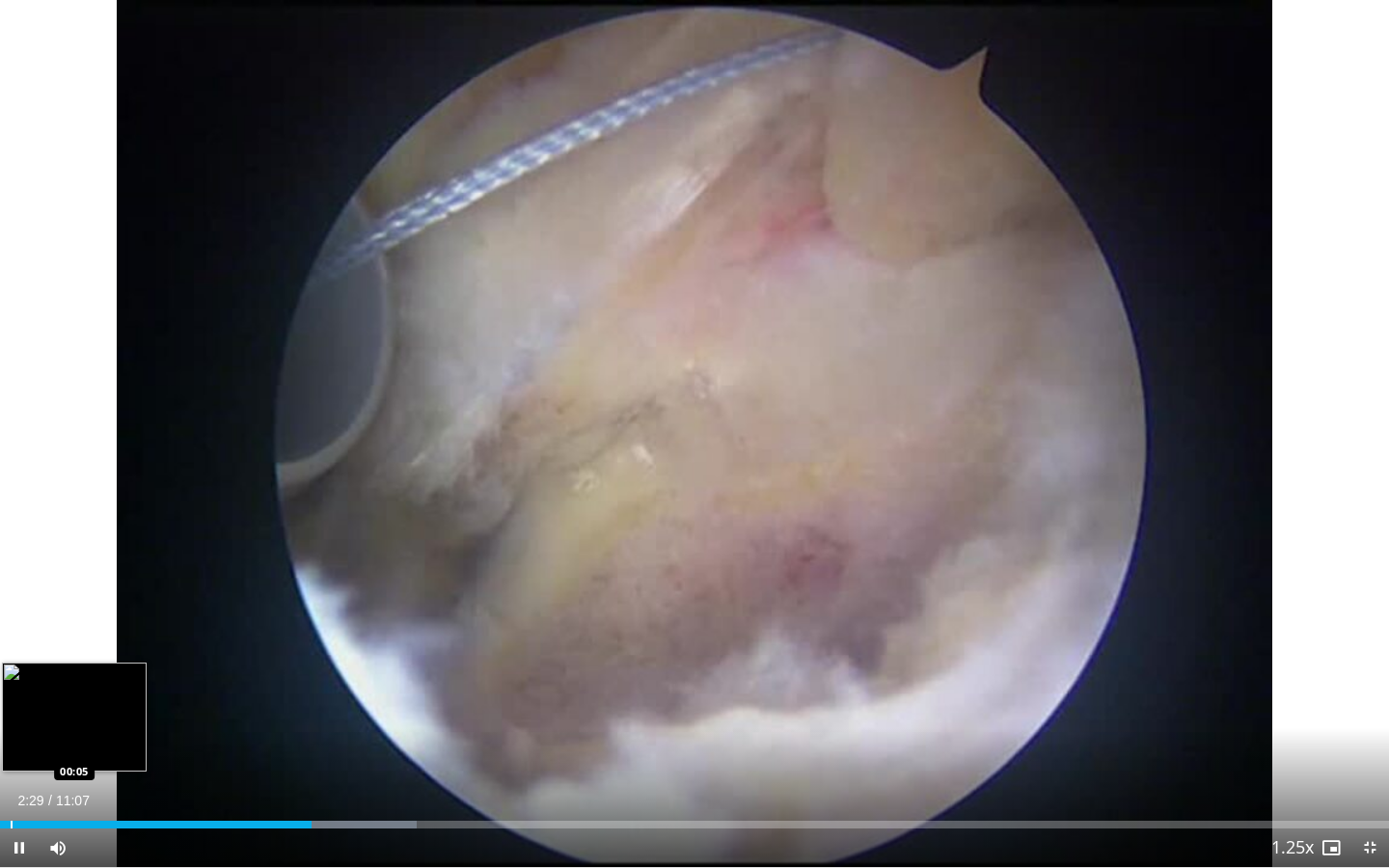 click at bounding box center [12, 825] 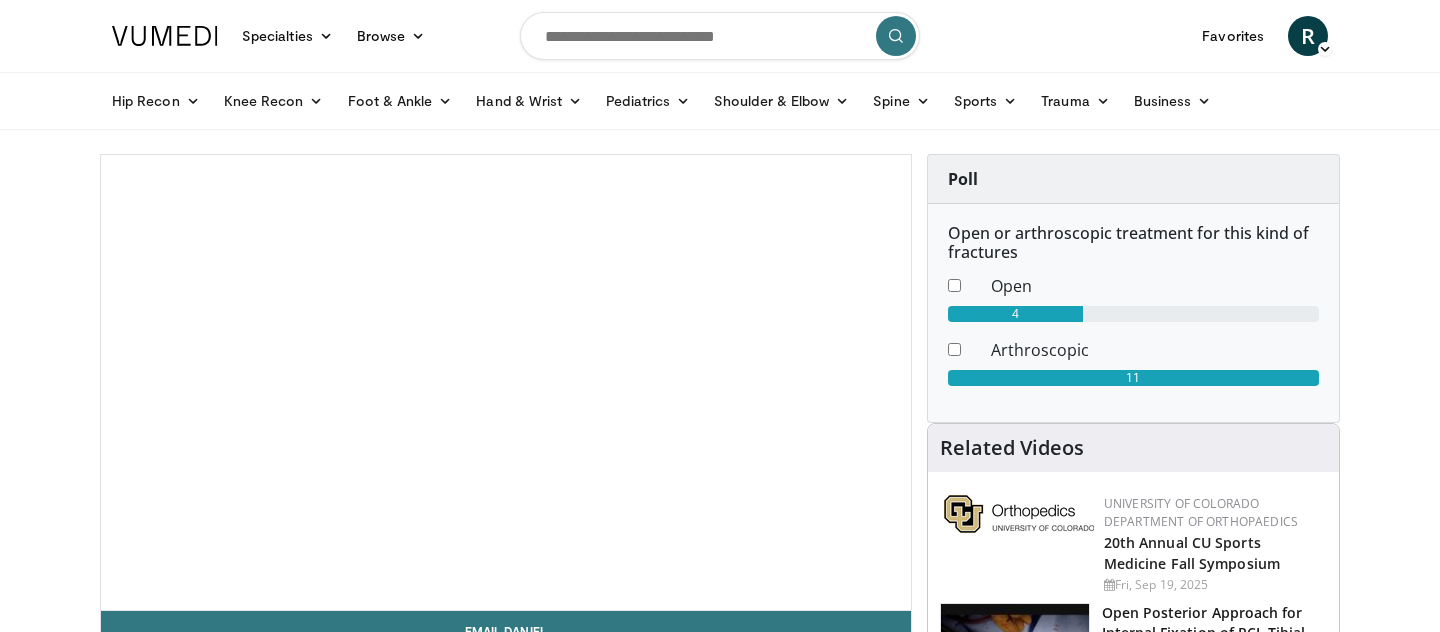 scroll, scrollTop: 0, scrollLeft: 0, axis: both 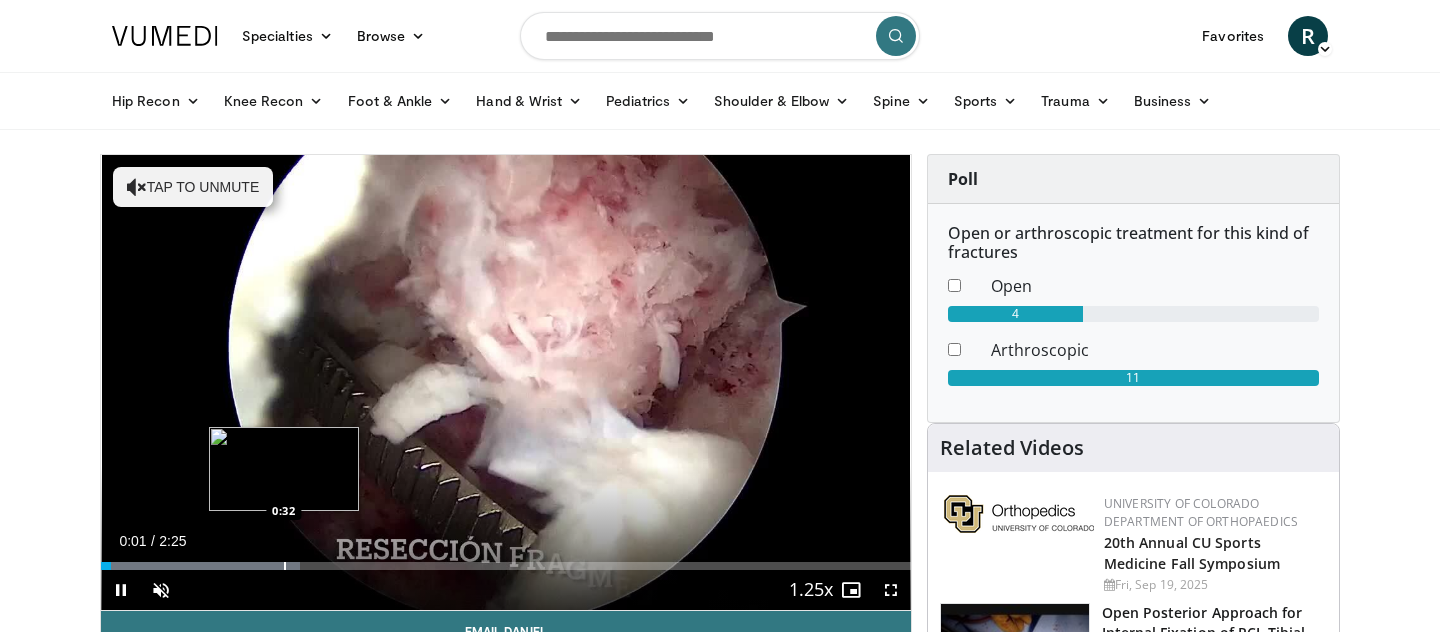 click at bounding box center (285, 566) 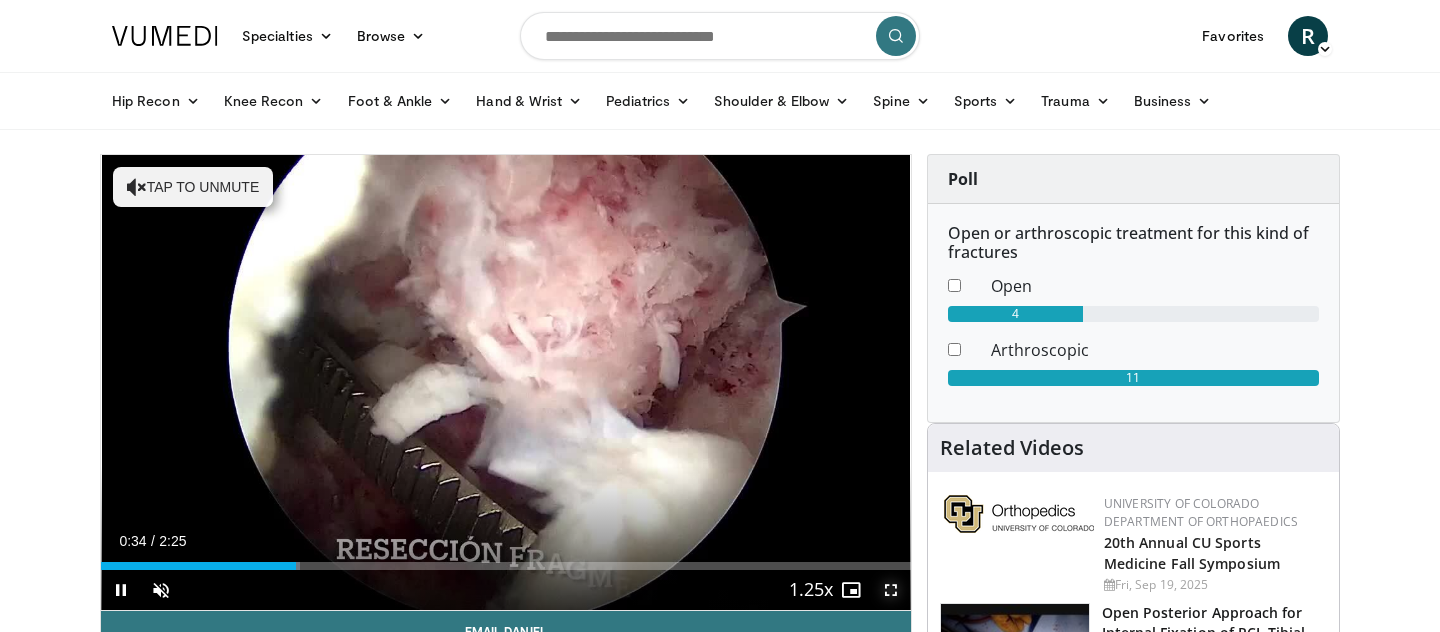 click at bounding box center (891, 590) 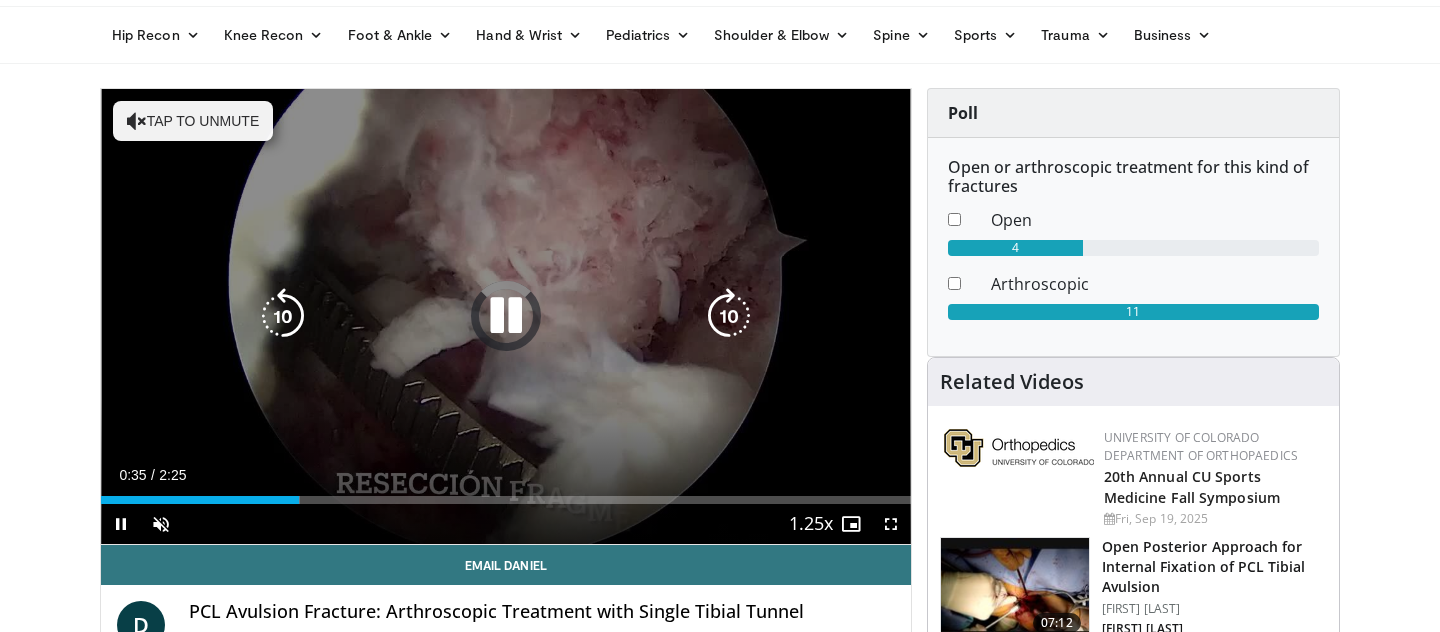 scroll, scrollTop: 78, scrollLeft: 0, axis: vertical 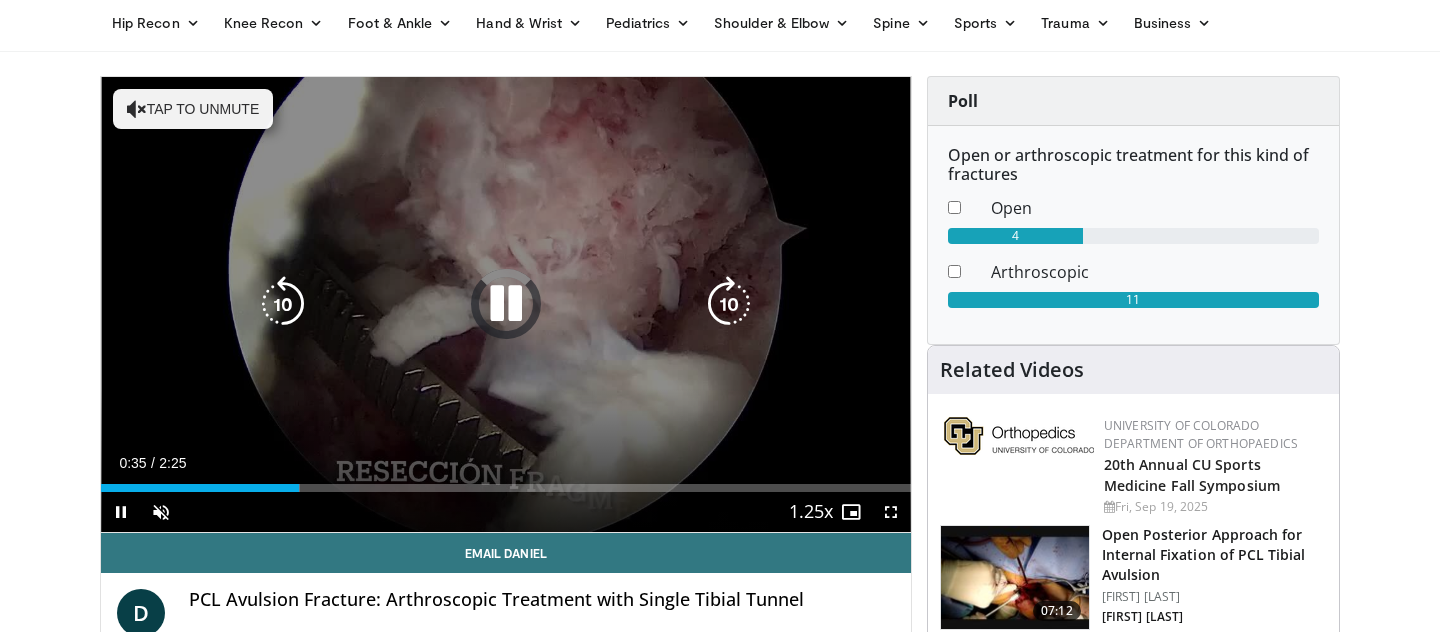 click on "Tap to unmute" at bounding box center (193, 109) 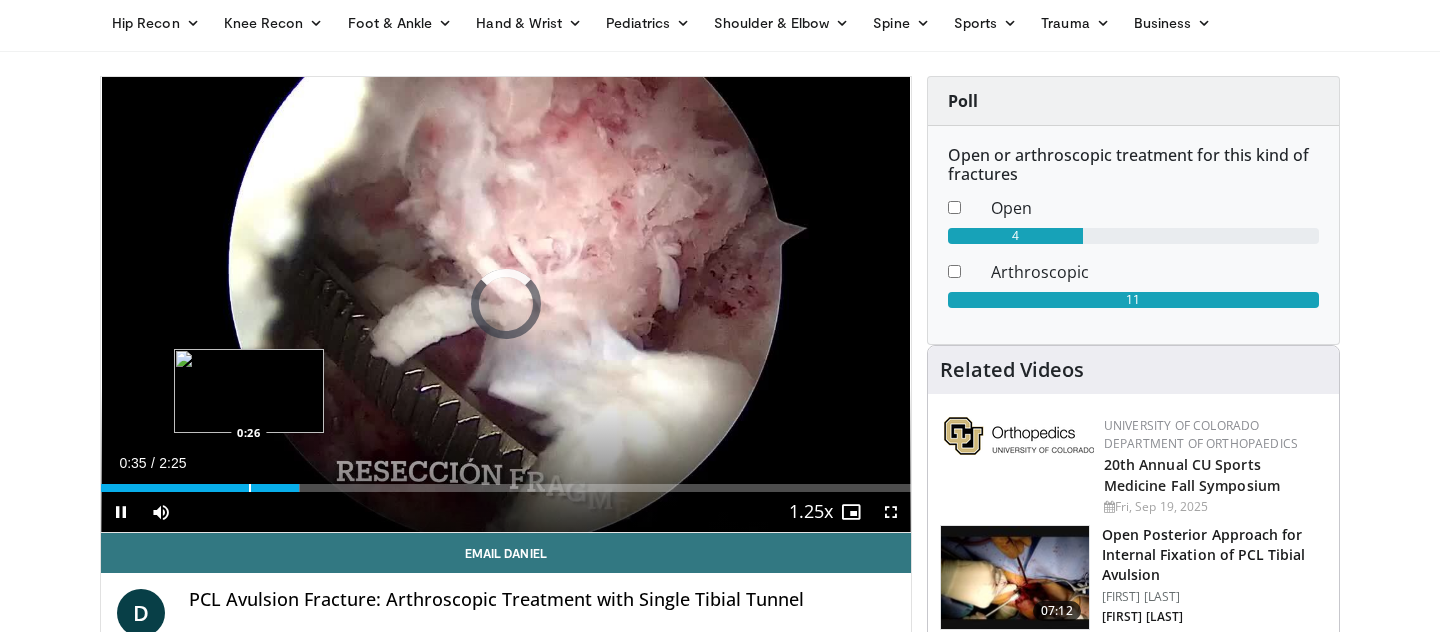 click at bounding box center [250, 488] 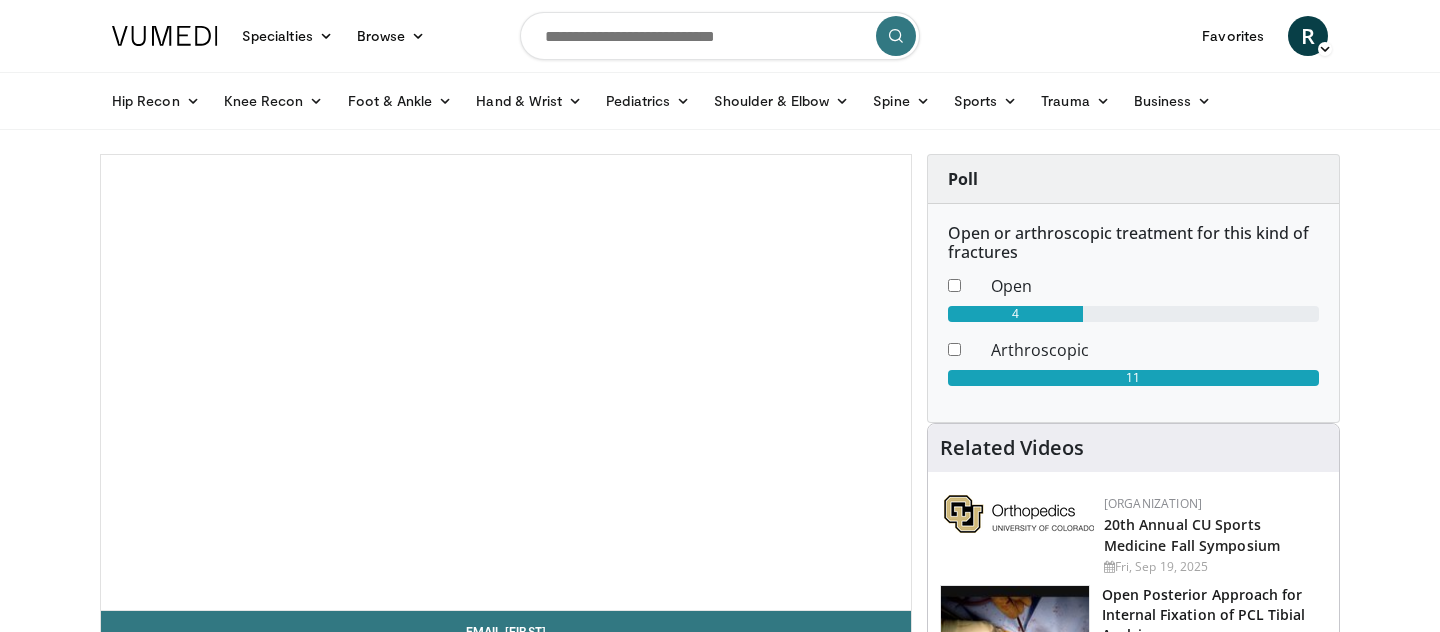 scroll, scrollTop: 0, scrollLeft: 0, axis: both 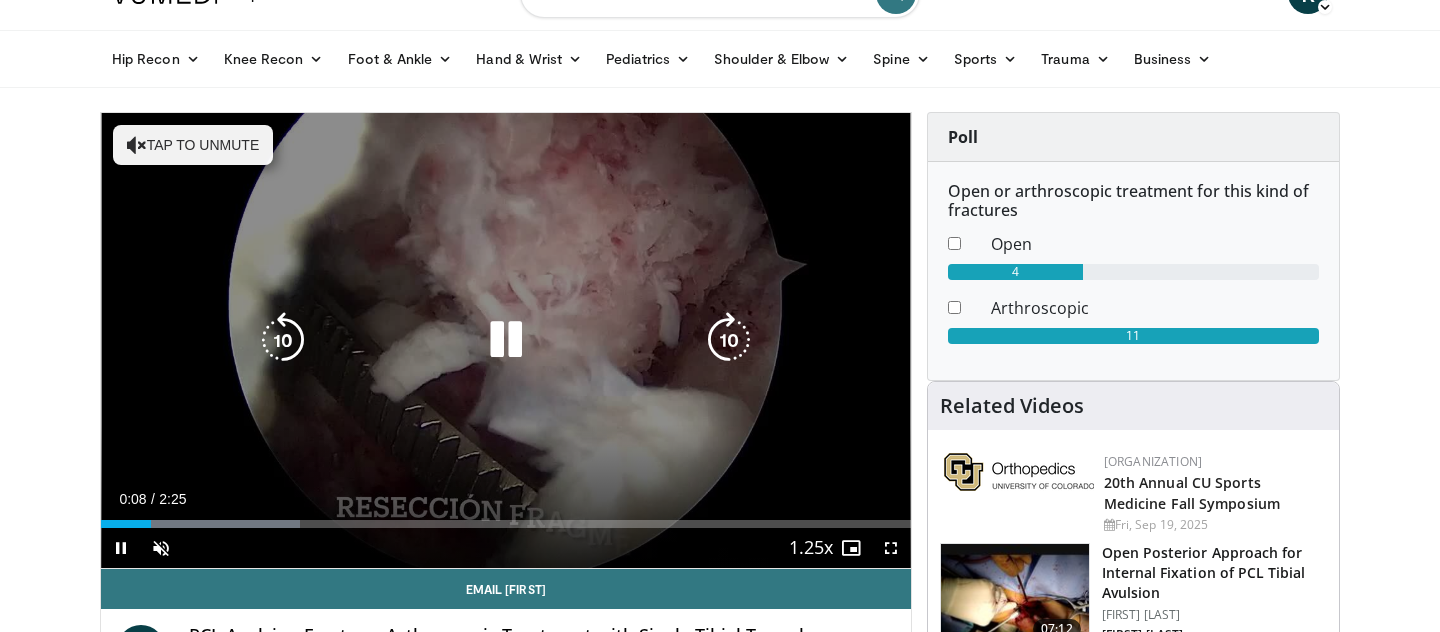 click on "10 seconds
Tap to unmute" at bounding box center (506, 340) 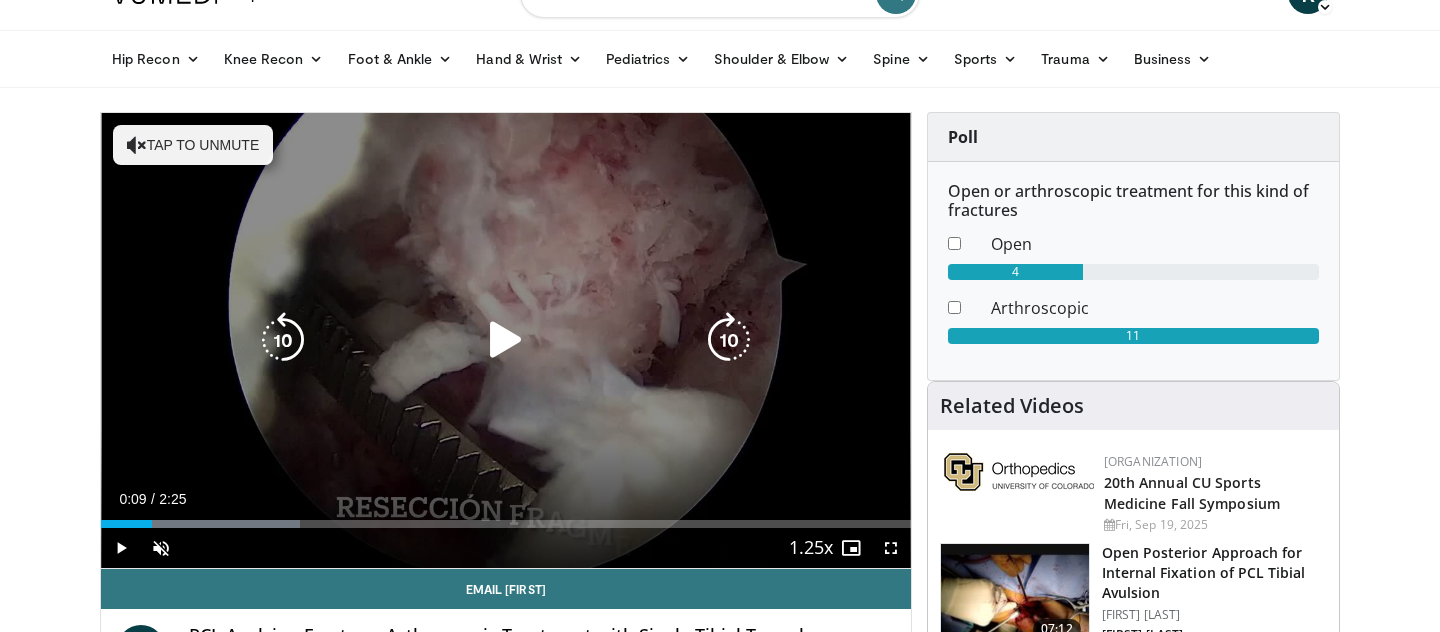 click at bounding box center [506, 340] 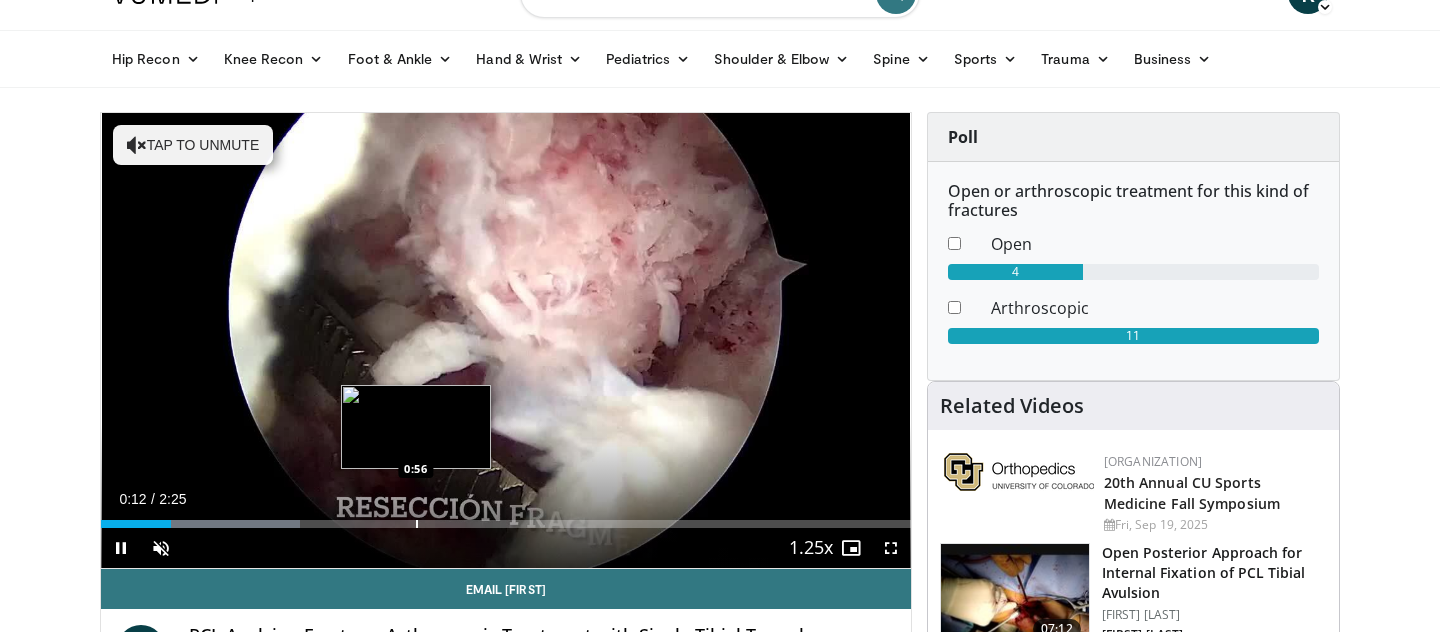 click on "Loaded :  24.52% 0:12 0:56" at bounding box center [506, 518] 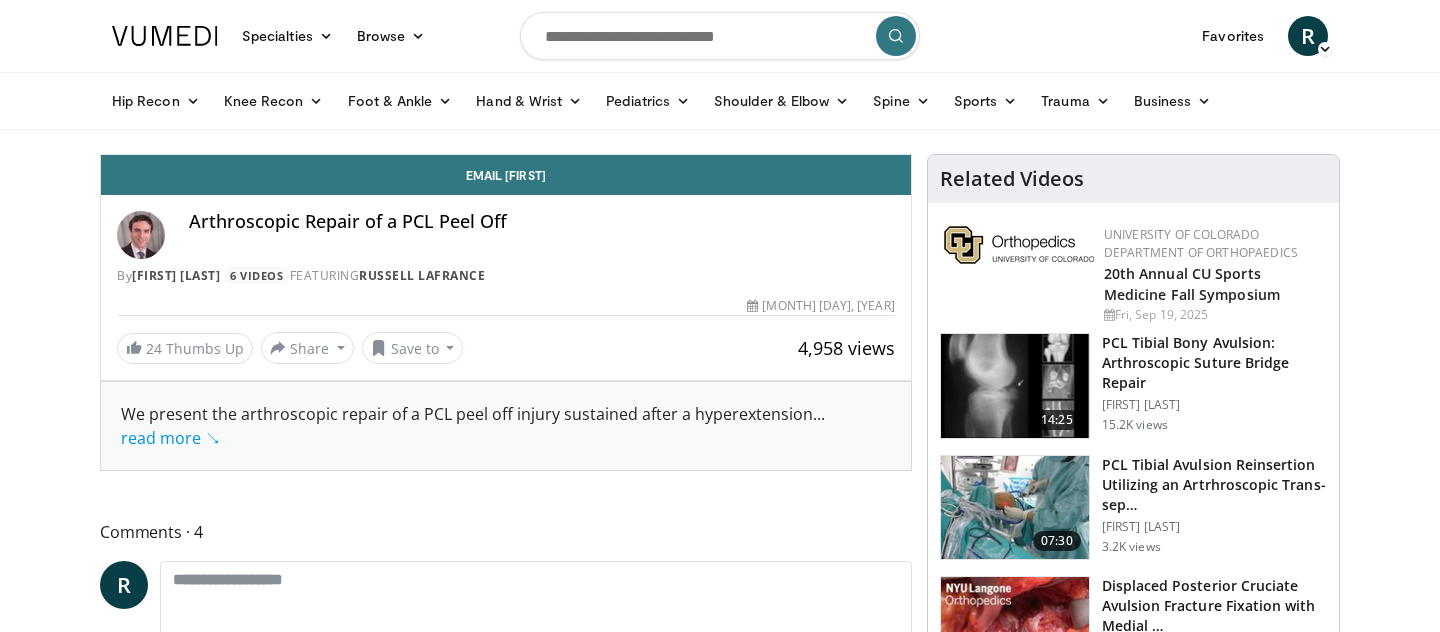 scroll, scrollTop: 0, scrollLeft: 0, axis: both 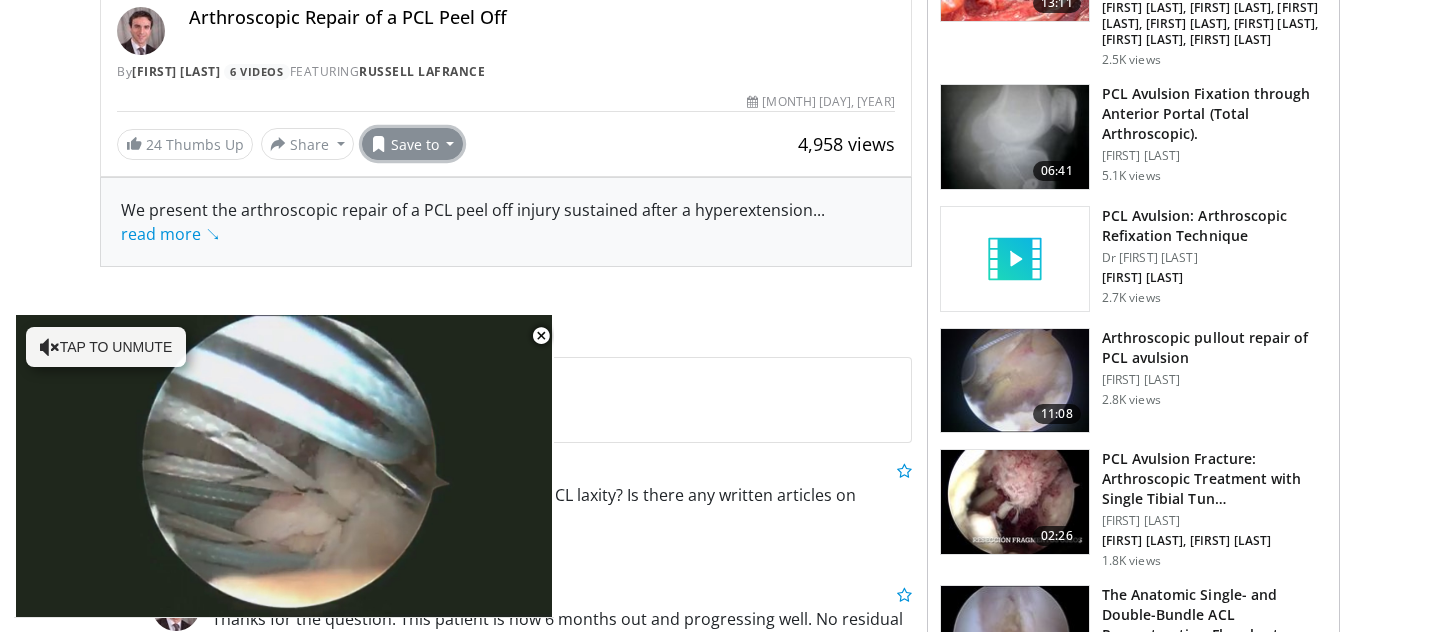 click on "Save to" at bounding box center (413, 144) 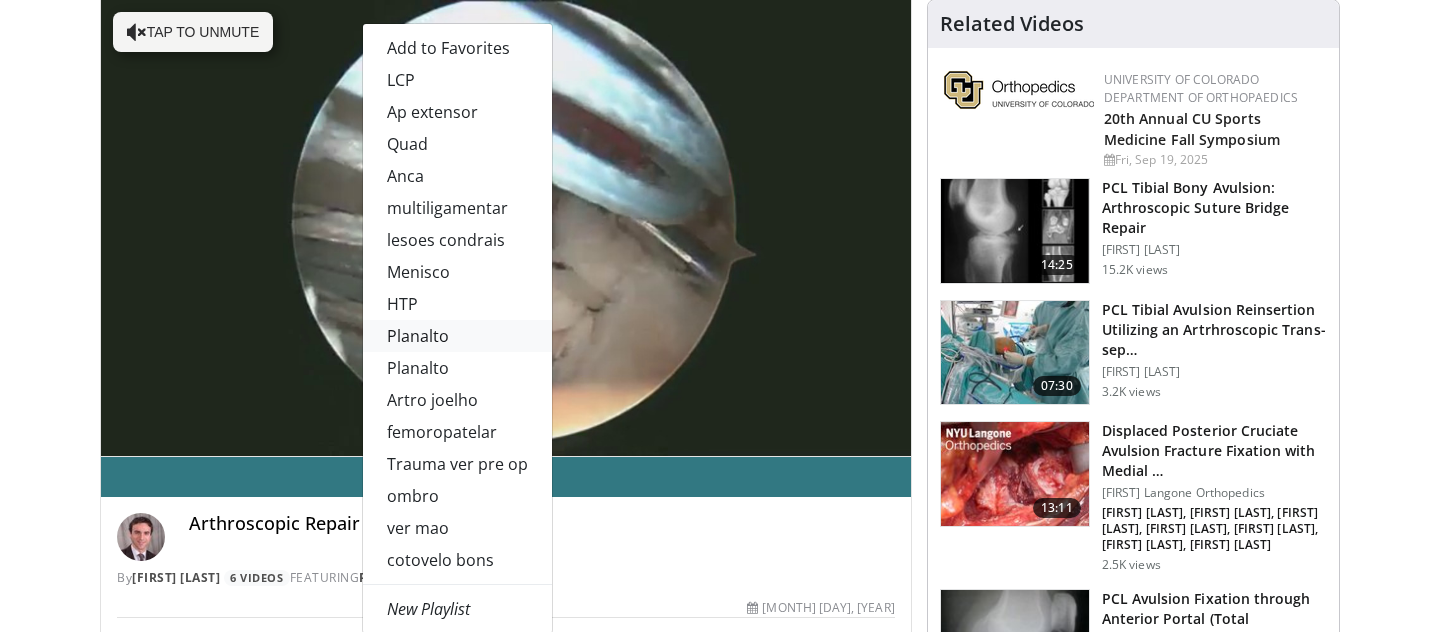 scroll, scrollTop: 134, scrollLeft: 0, axis: vertical 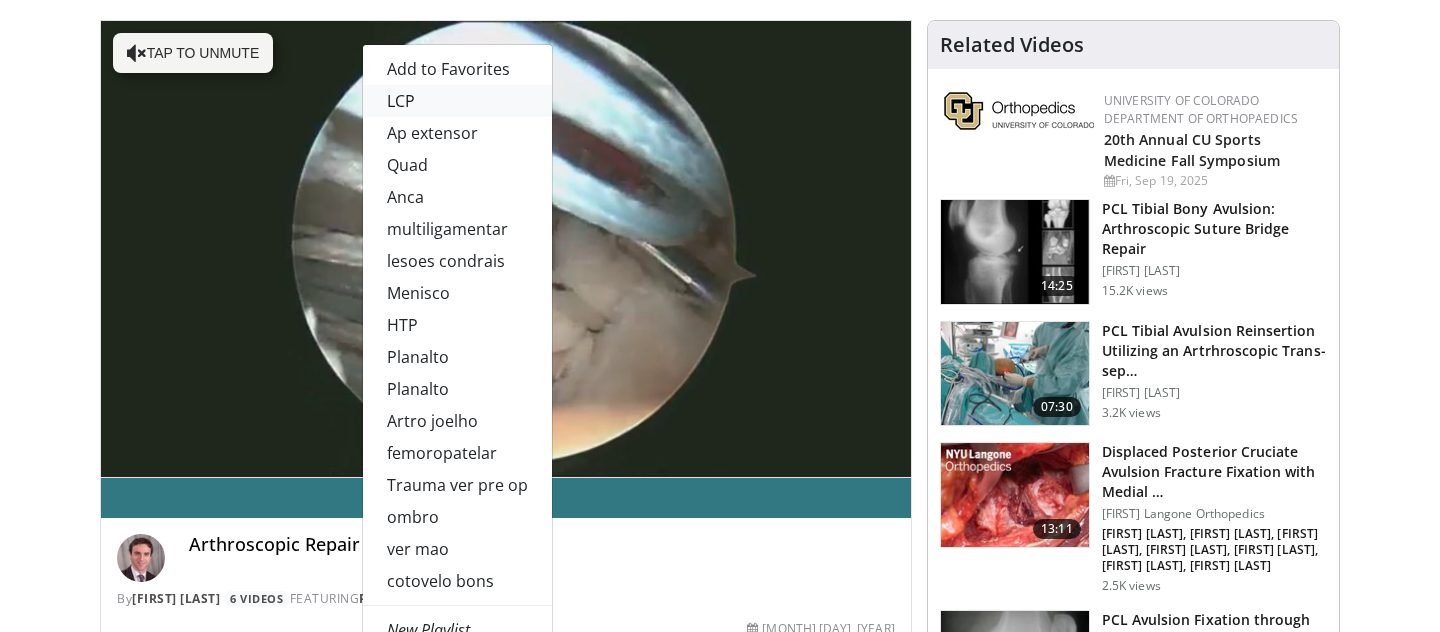 click on "LCP" at bounding box center [457, 101] 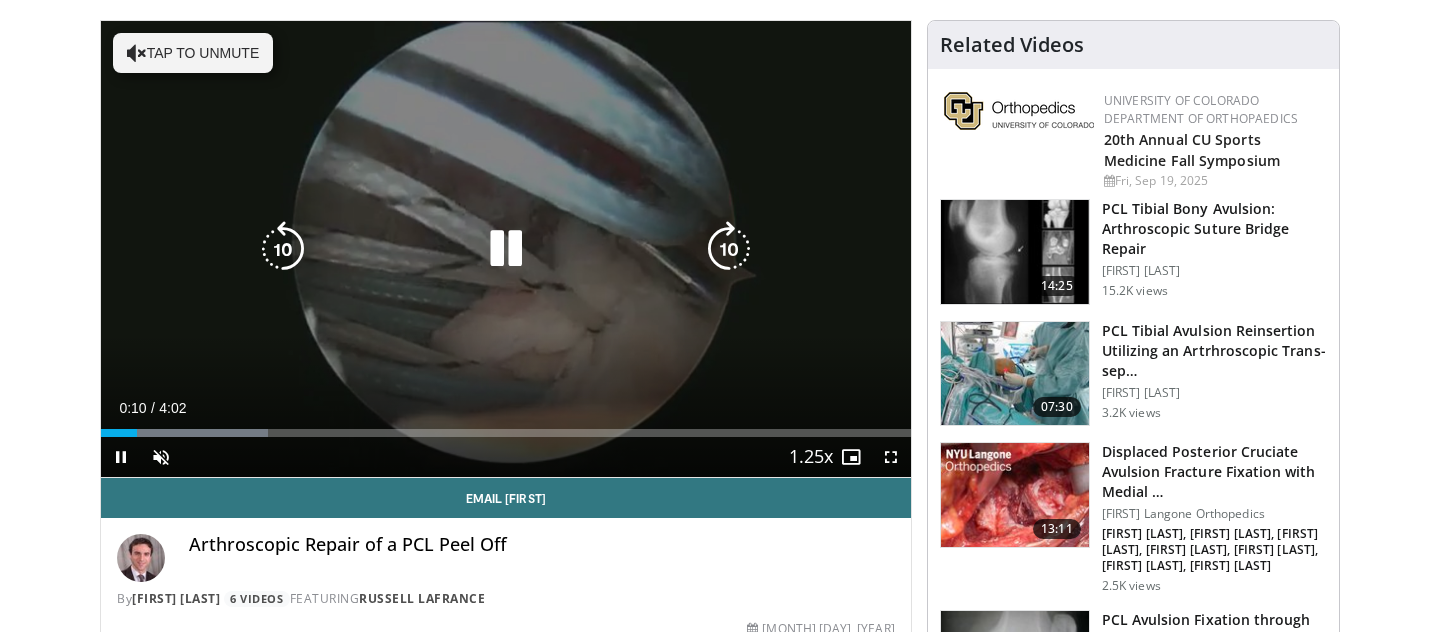click at bounding box center (506, 249) 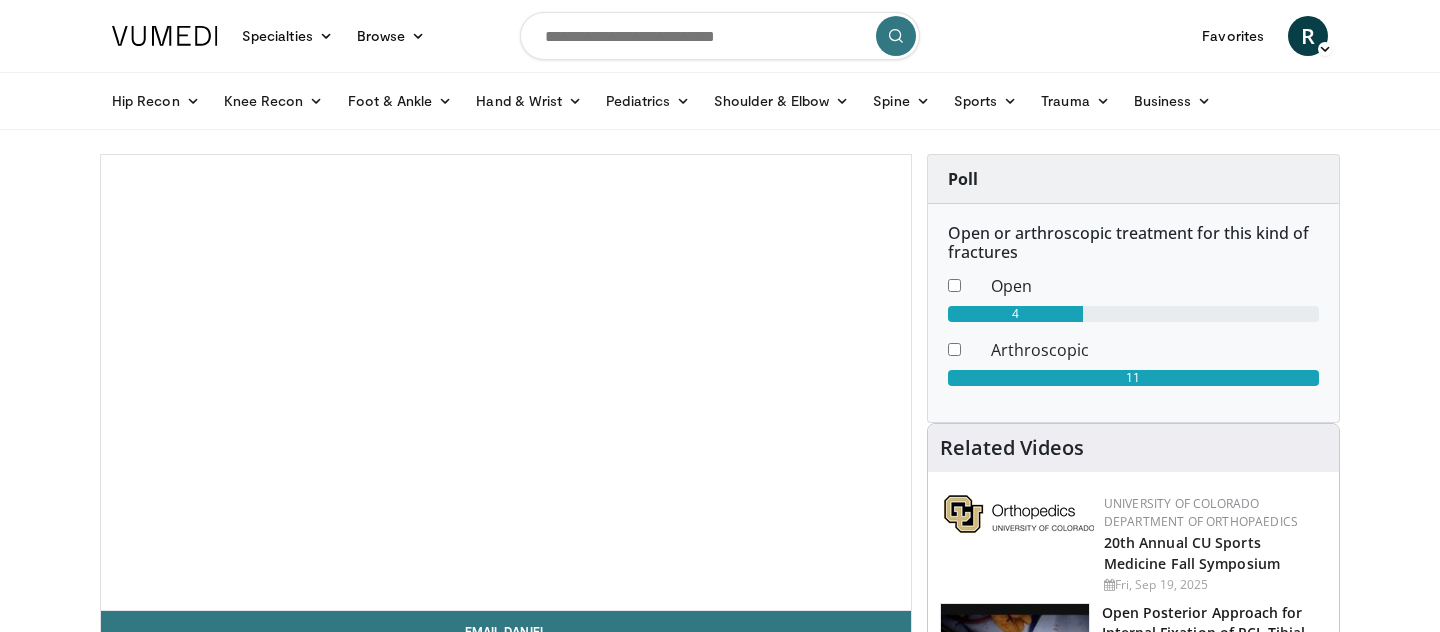 scroll, scrollTop: 0, scrollLeft: 0, axis: both 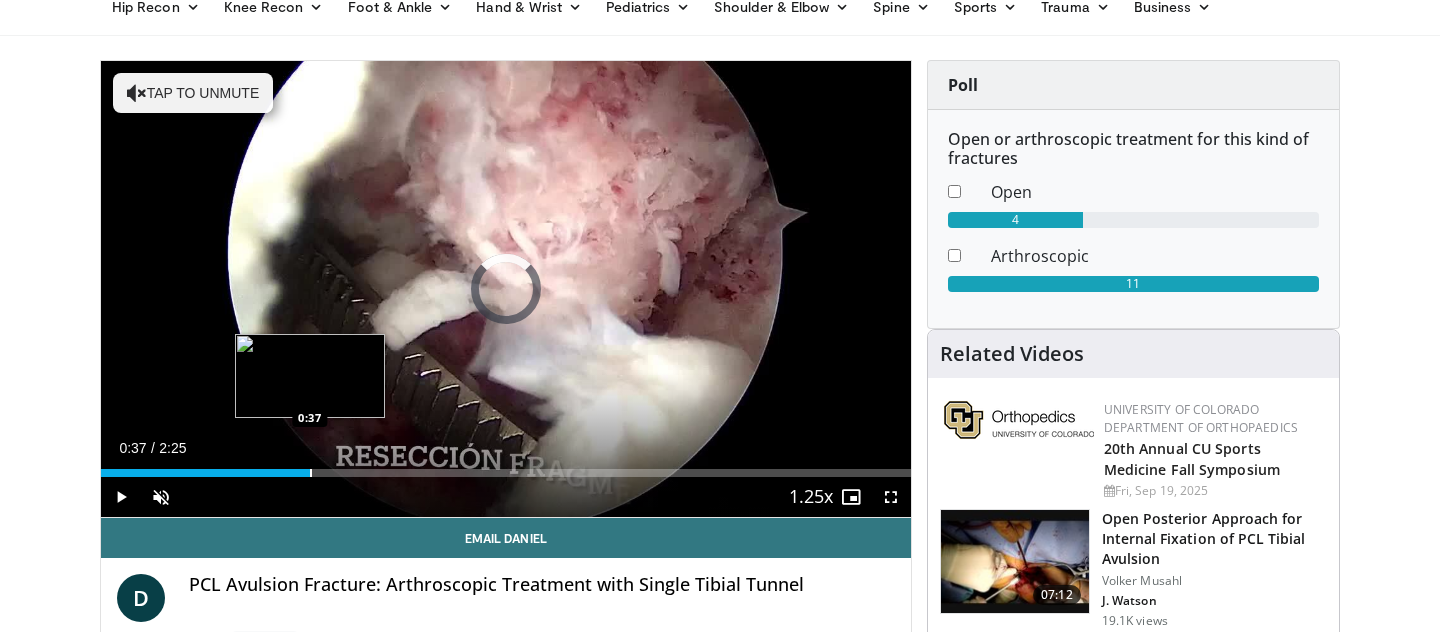 click at bounding box center [311, 473] 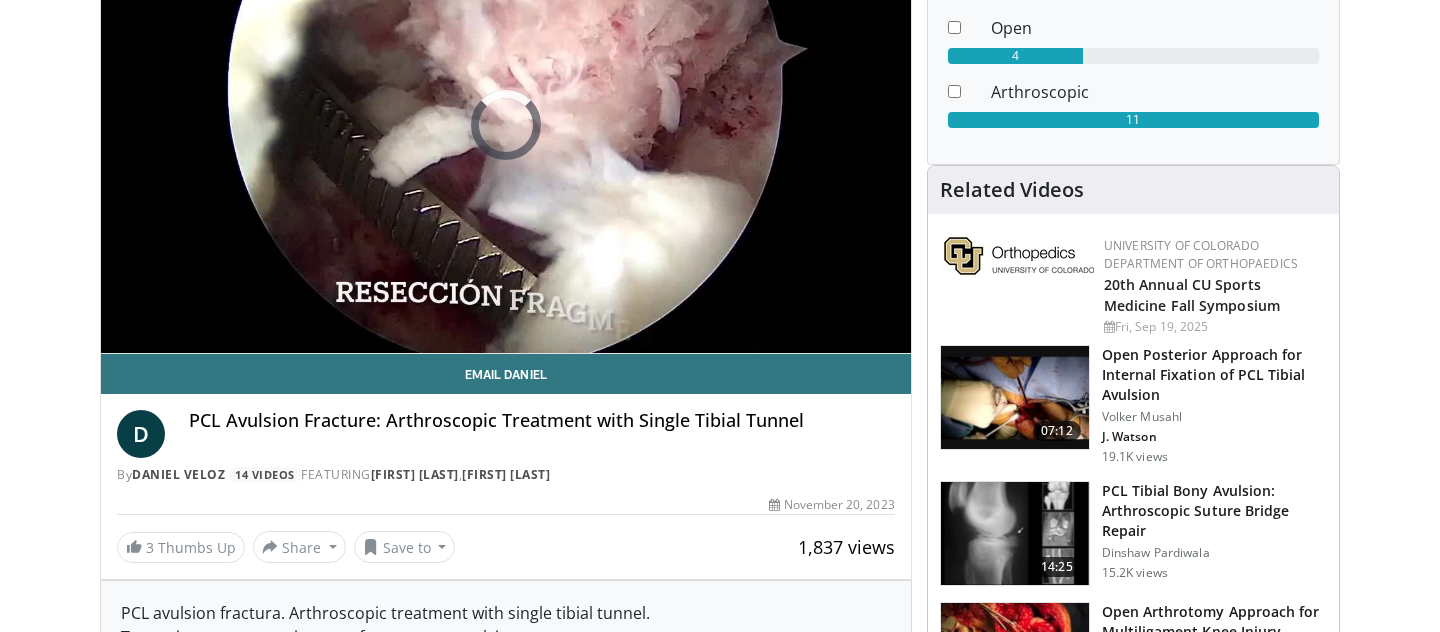 scroll, scrollTop: 266, scrollLeft: 0, axis: vertical 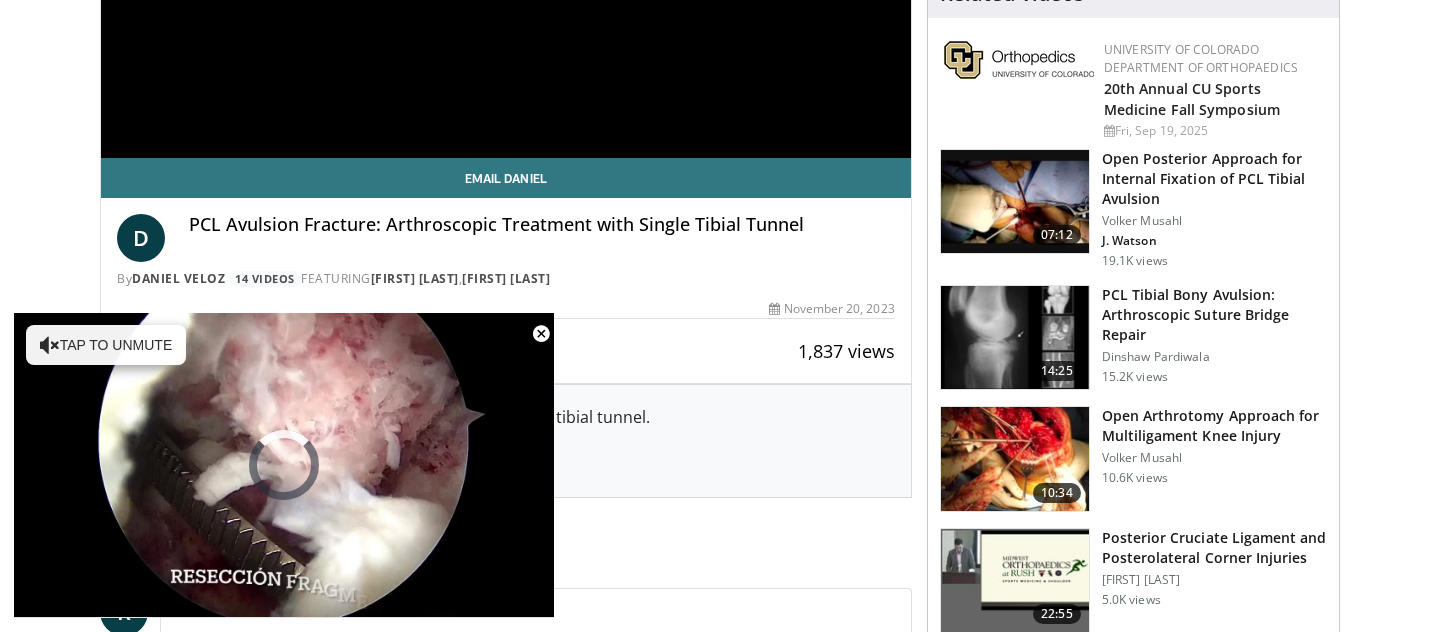 click at bounding box center (1015, 338) 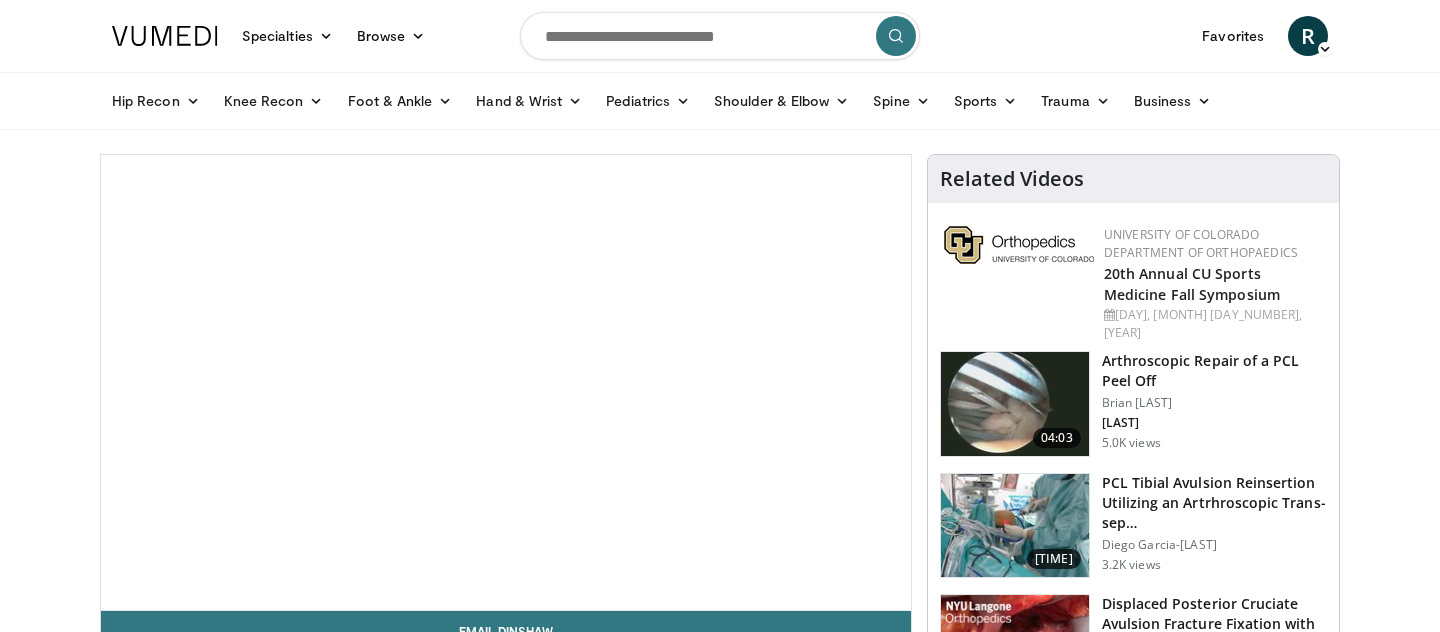 scroll, scrollTop: 0, scrollLeft: 0, axis: both 